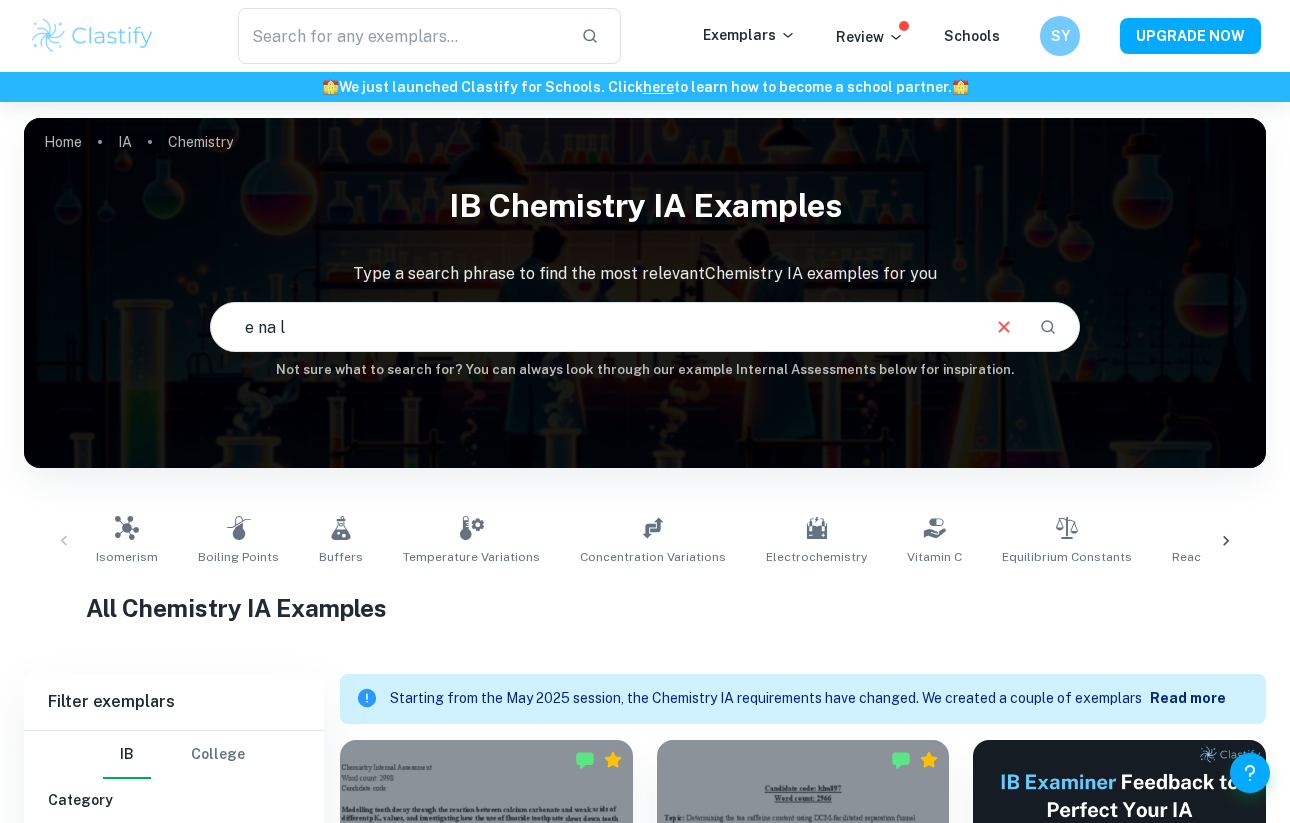 scroll, scrollTop: 0, scrollLeft: 0, axis: both 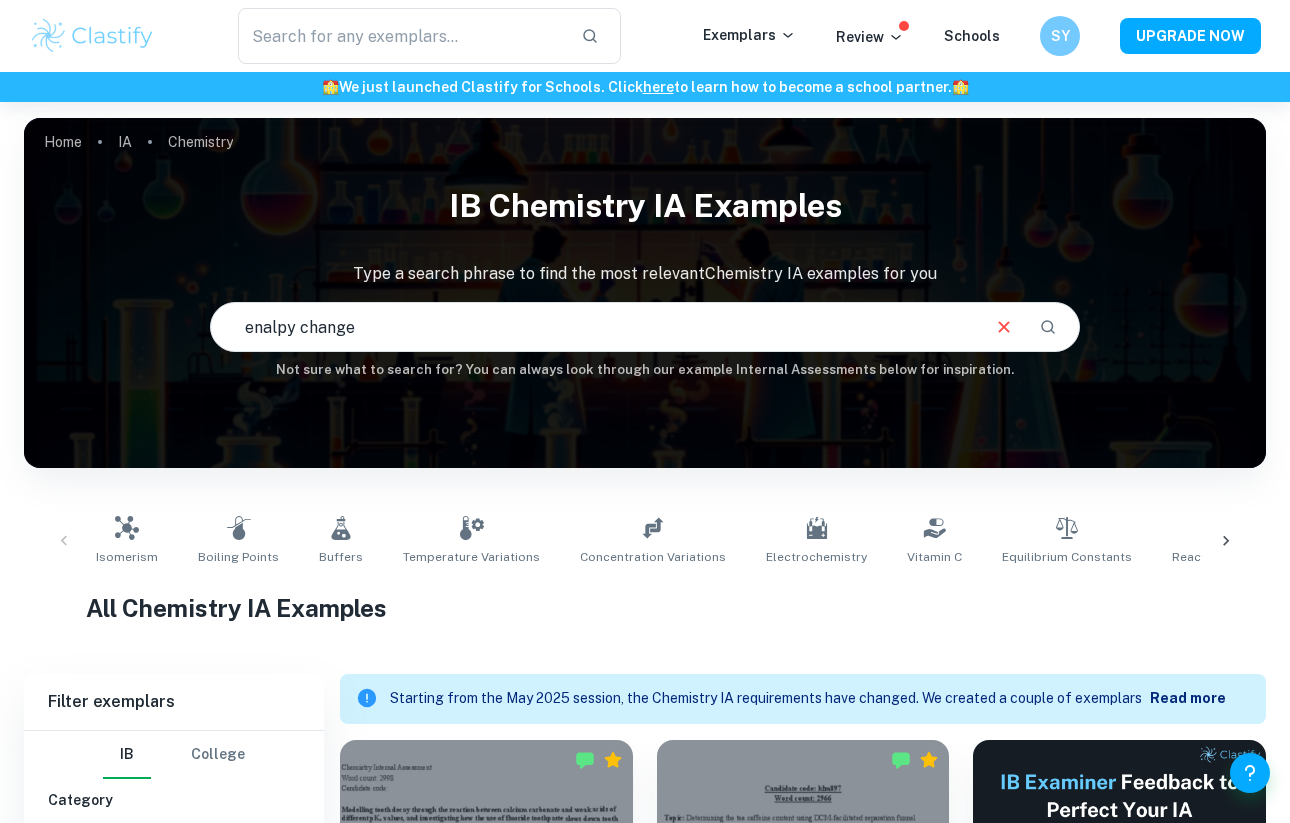 type on "enalpy change" 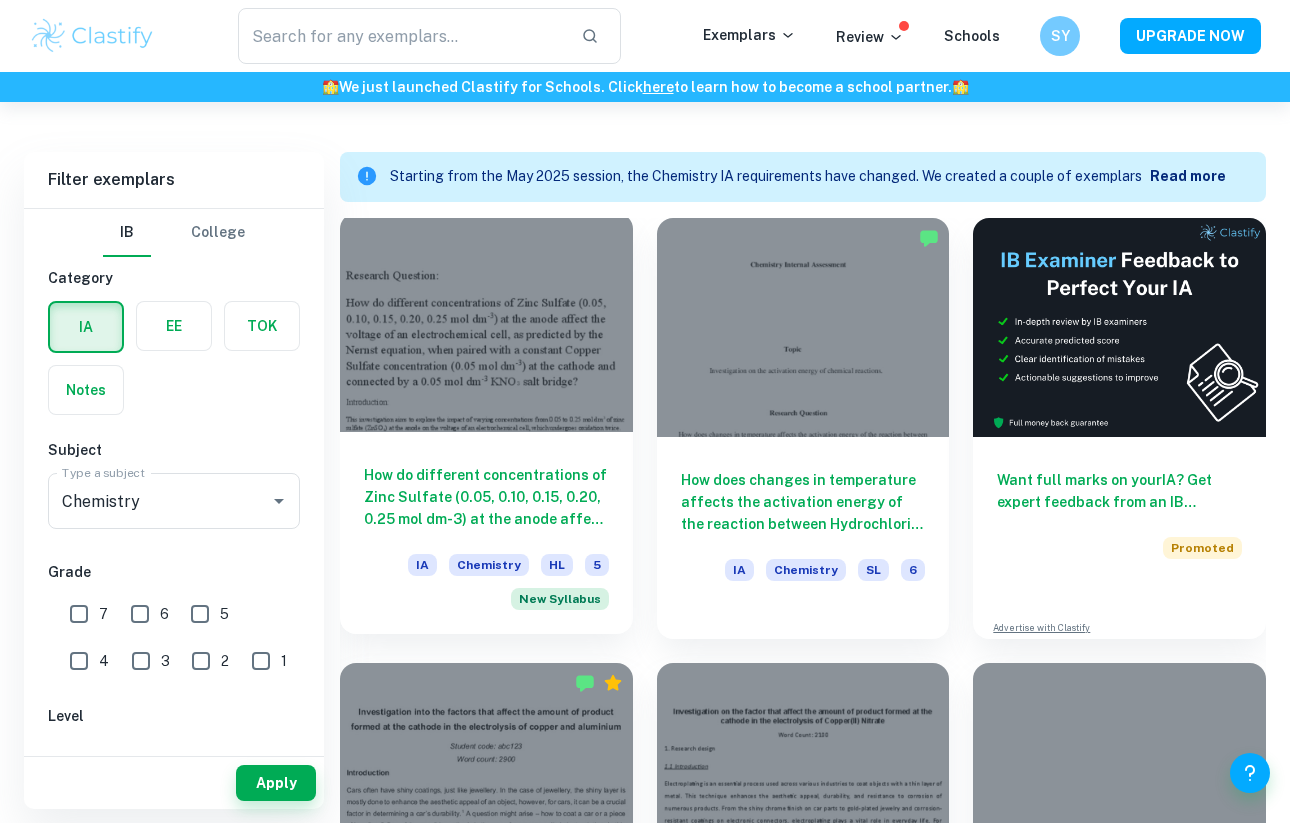 scroll, scrollTop: 522, scrollLeft: 0, axis: vertical 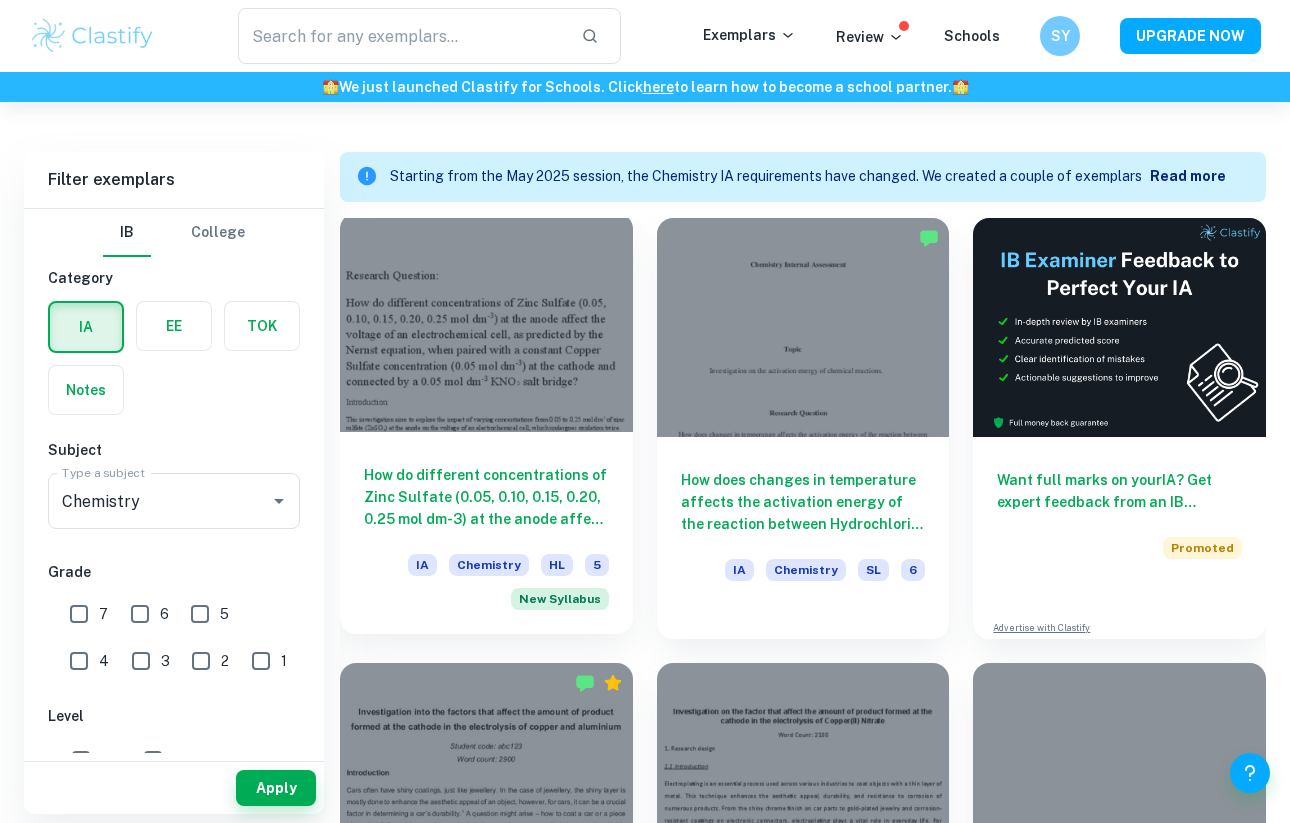 click at bounding box center [486, 322] 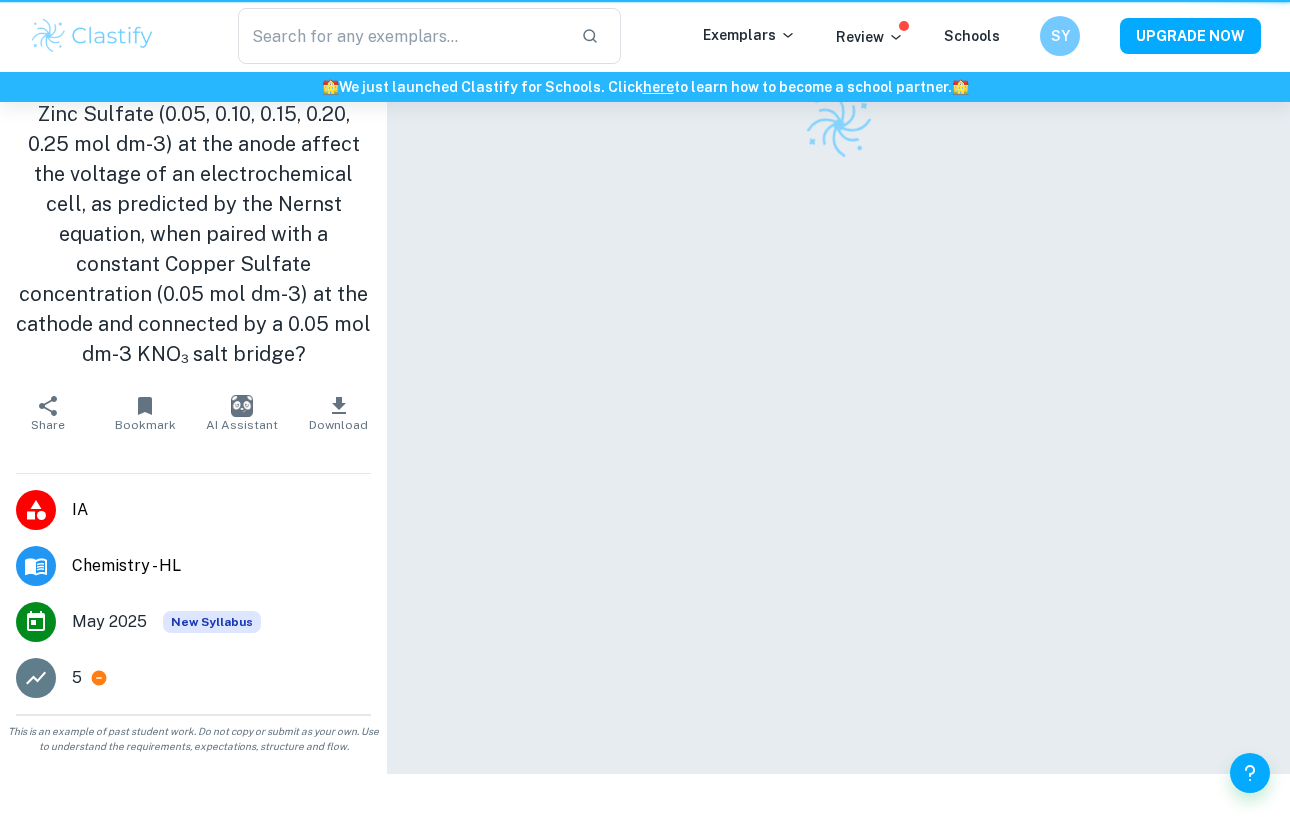 scroll, scrollTop: 0, scrollLeft: 0, axis: both 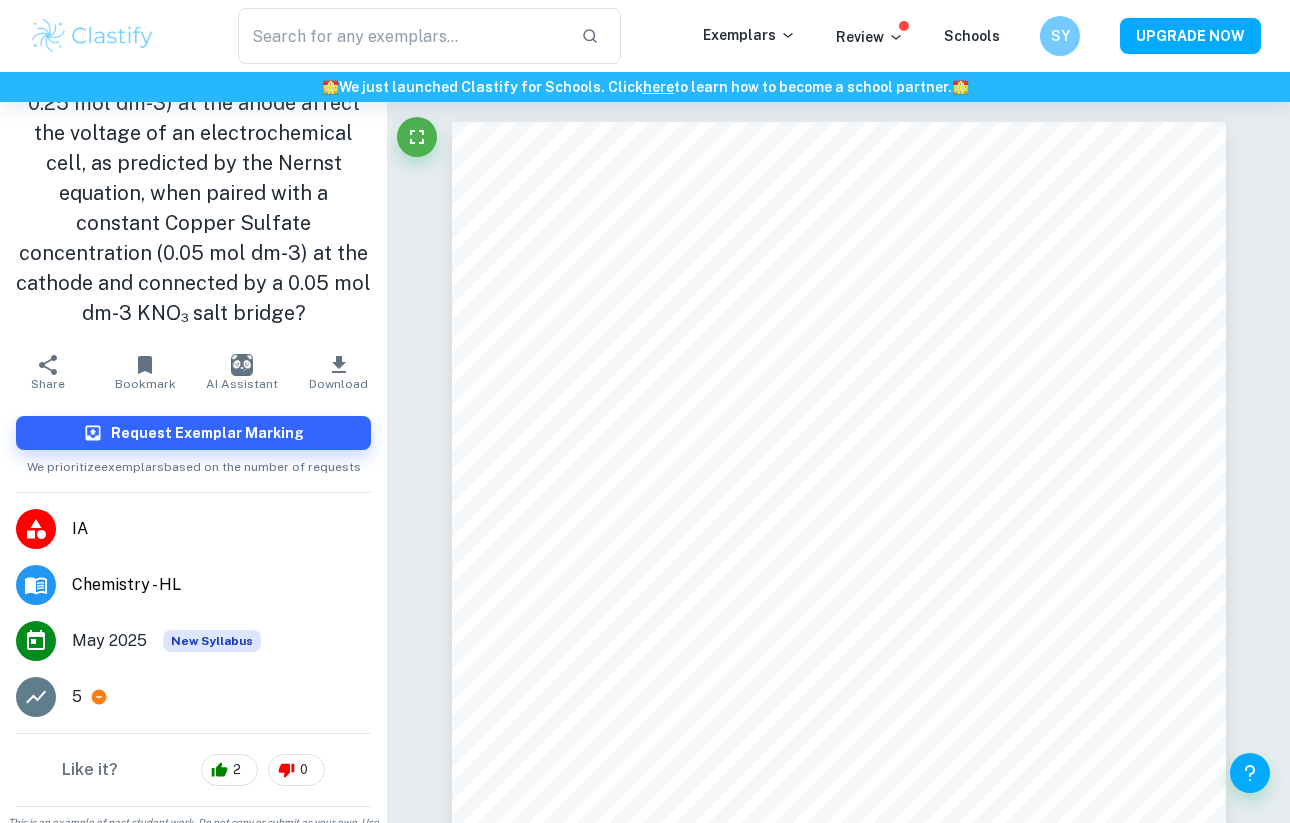 click on "5" at bounding box center (221, 697) 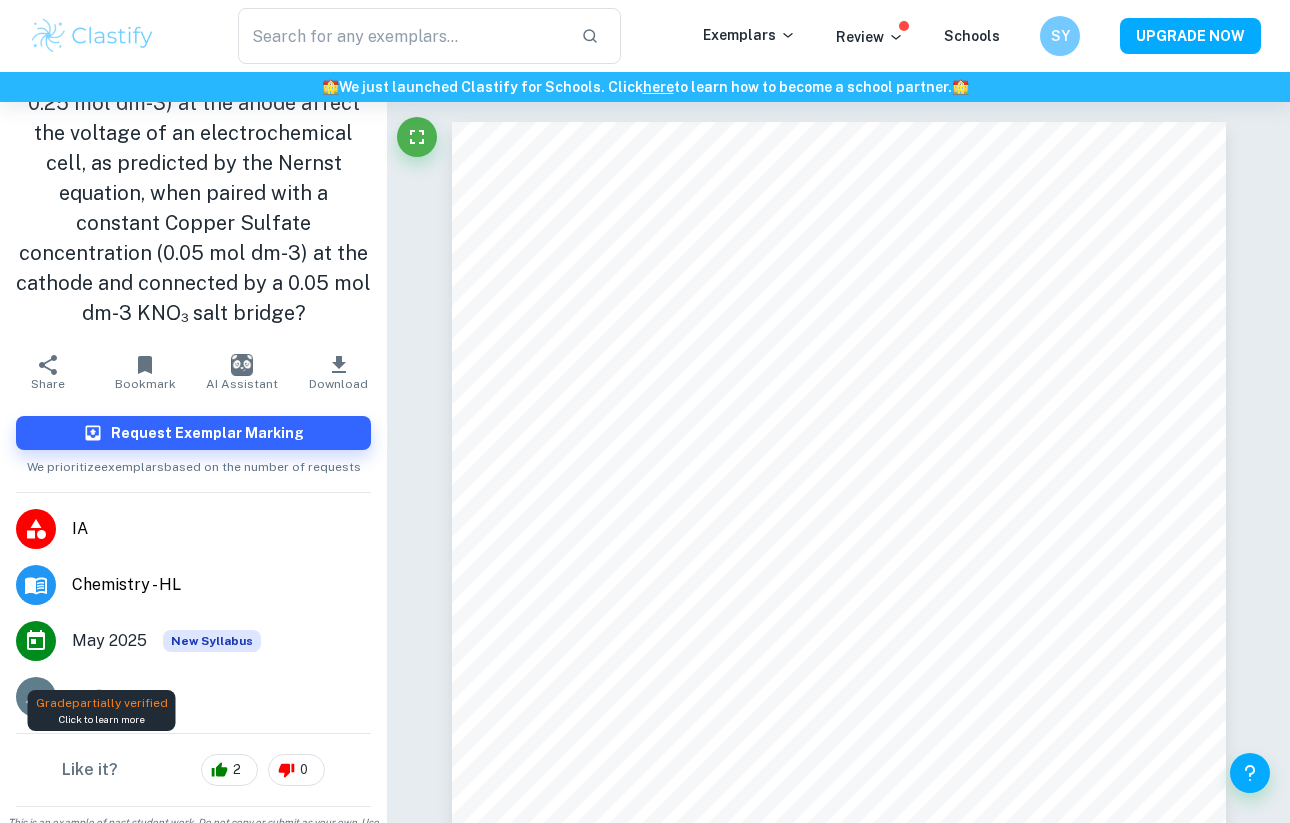 click 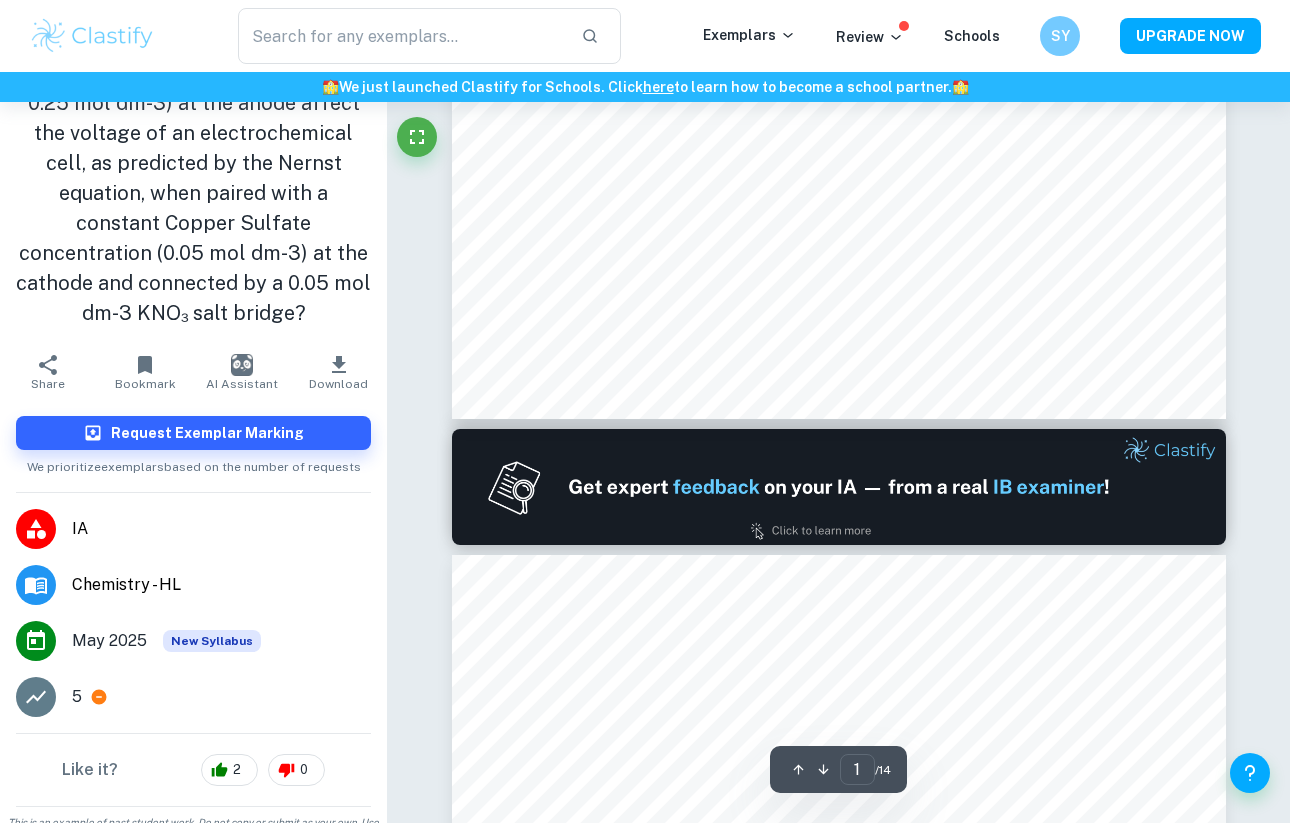 scroll, scrollTop: 710, scrollLeft: 0, axis: vertical 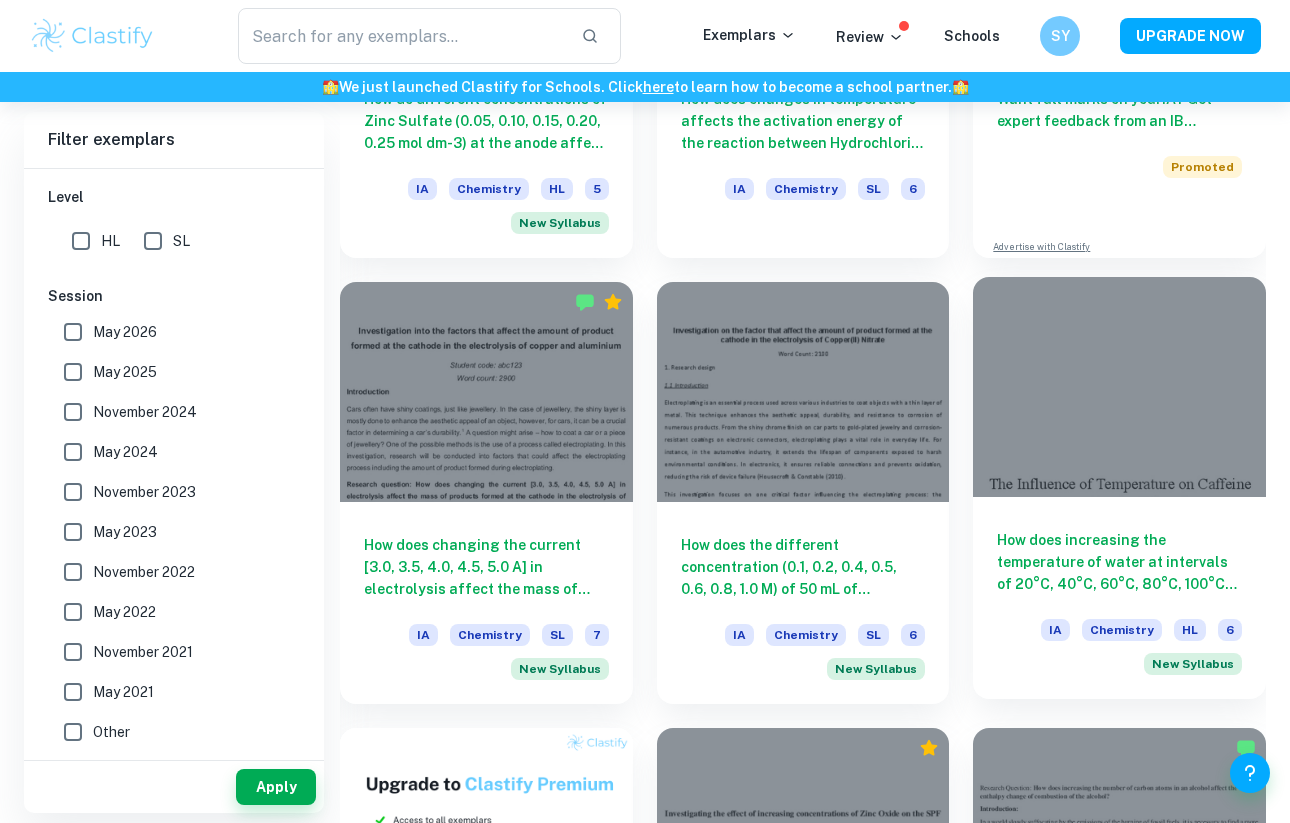 click at bounding box center [1119, 386] 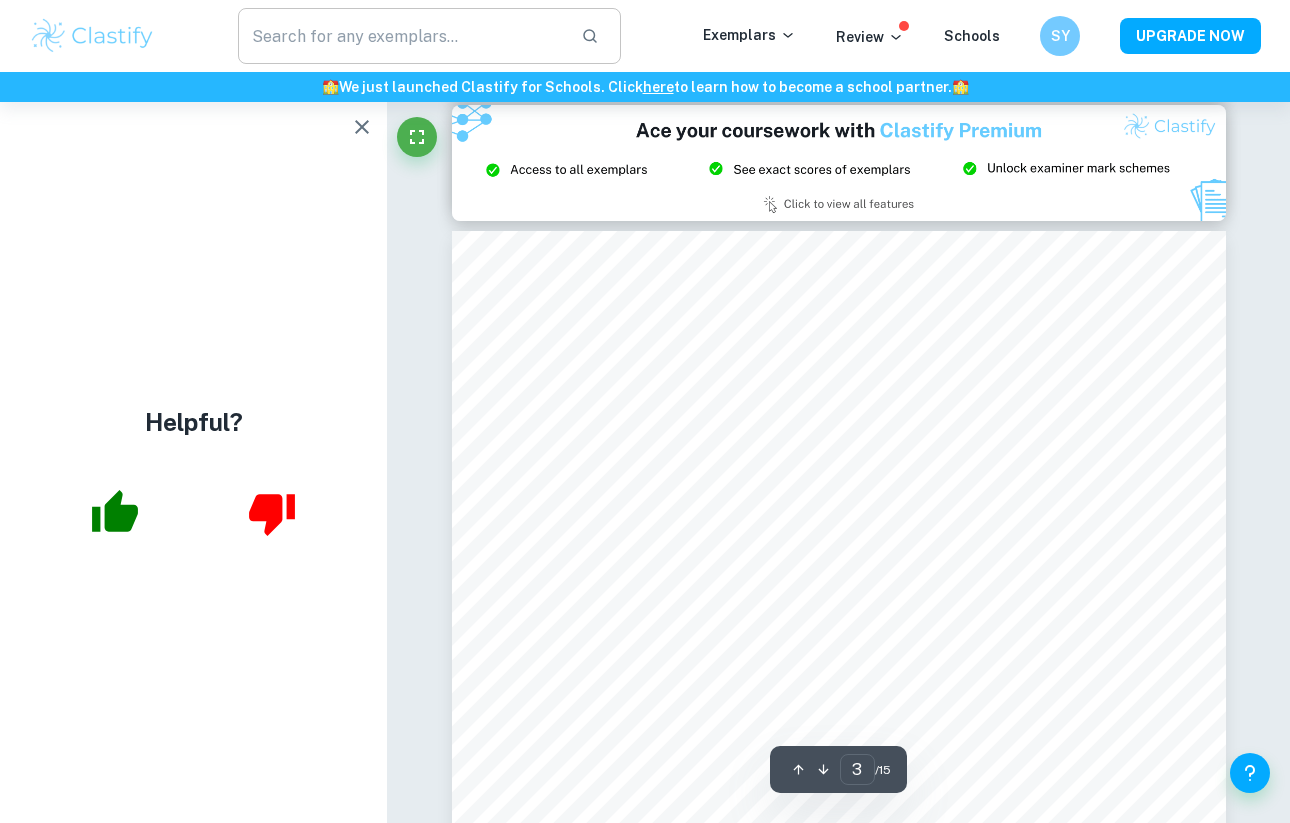 scroll, scrollTop: 1169, scrollLeft: 0, axis: vertical 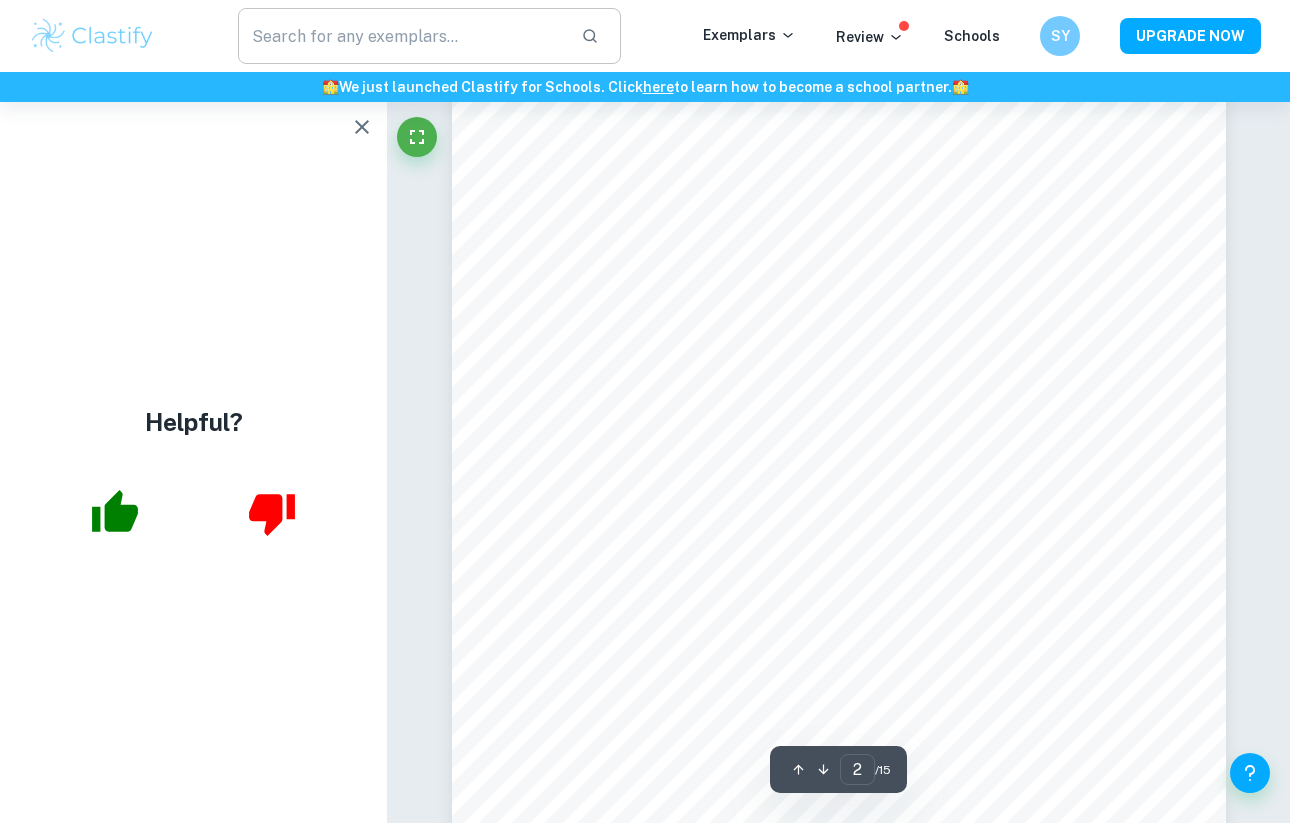 type on "1" 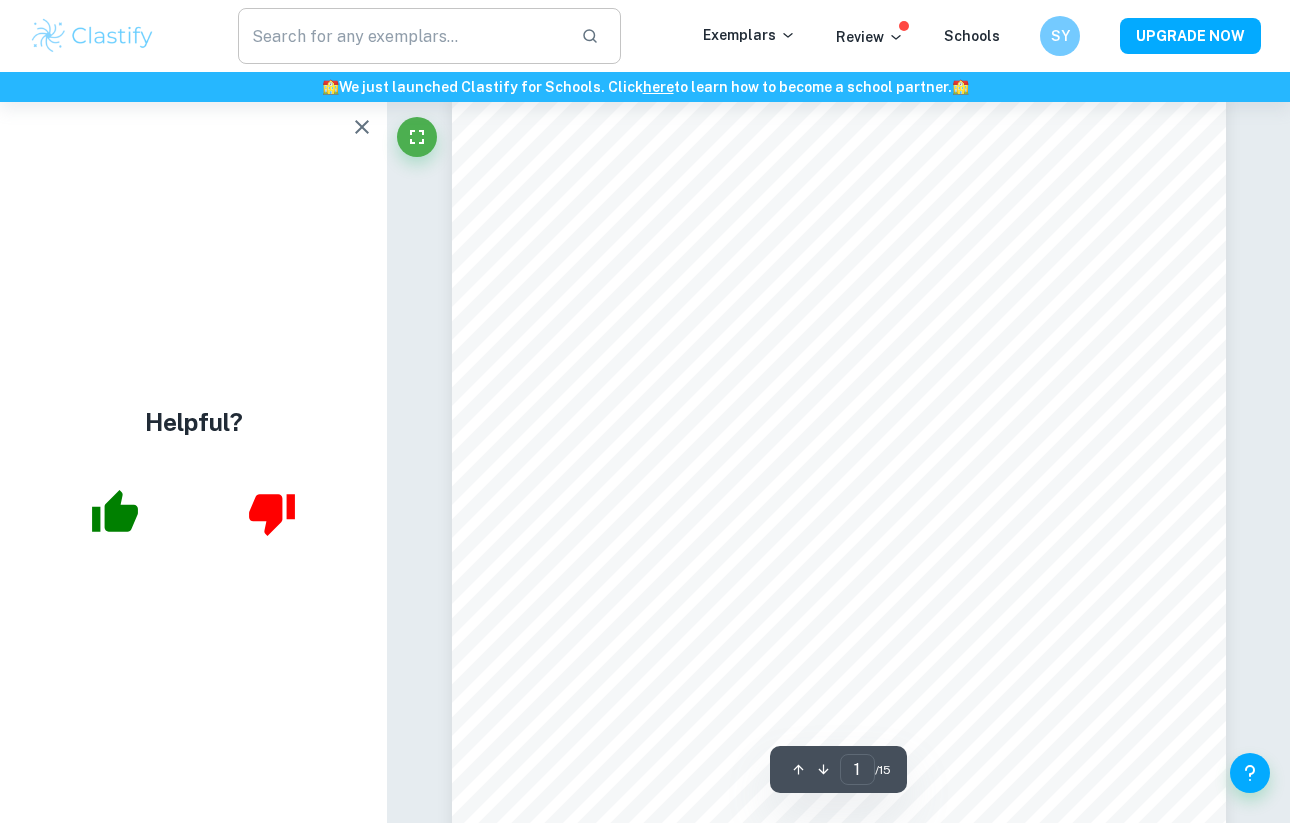 scroll, scrollTop: 0, scrollLeft: 0, axis: both 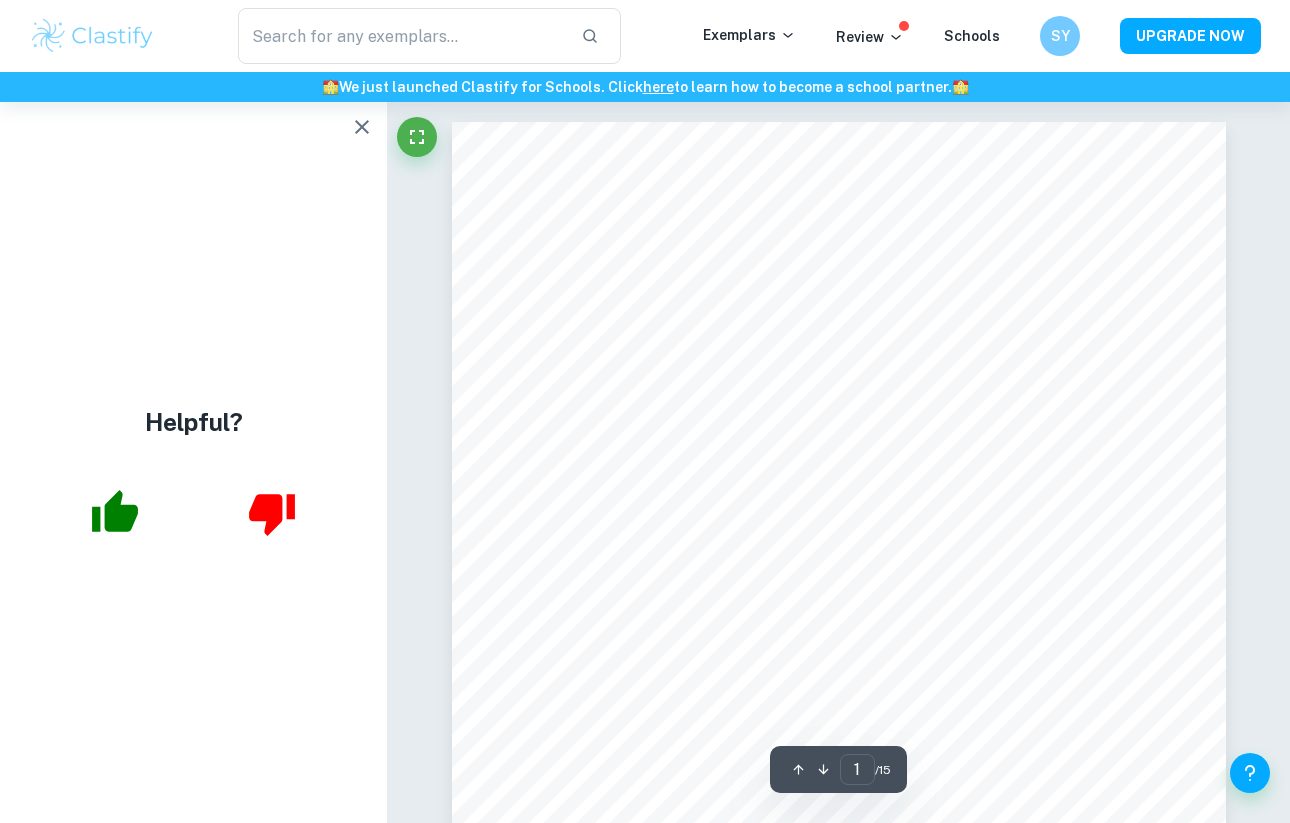 click 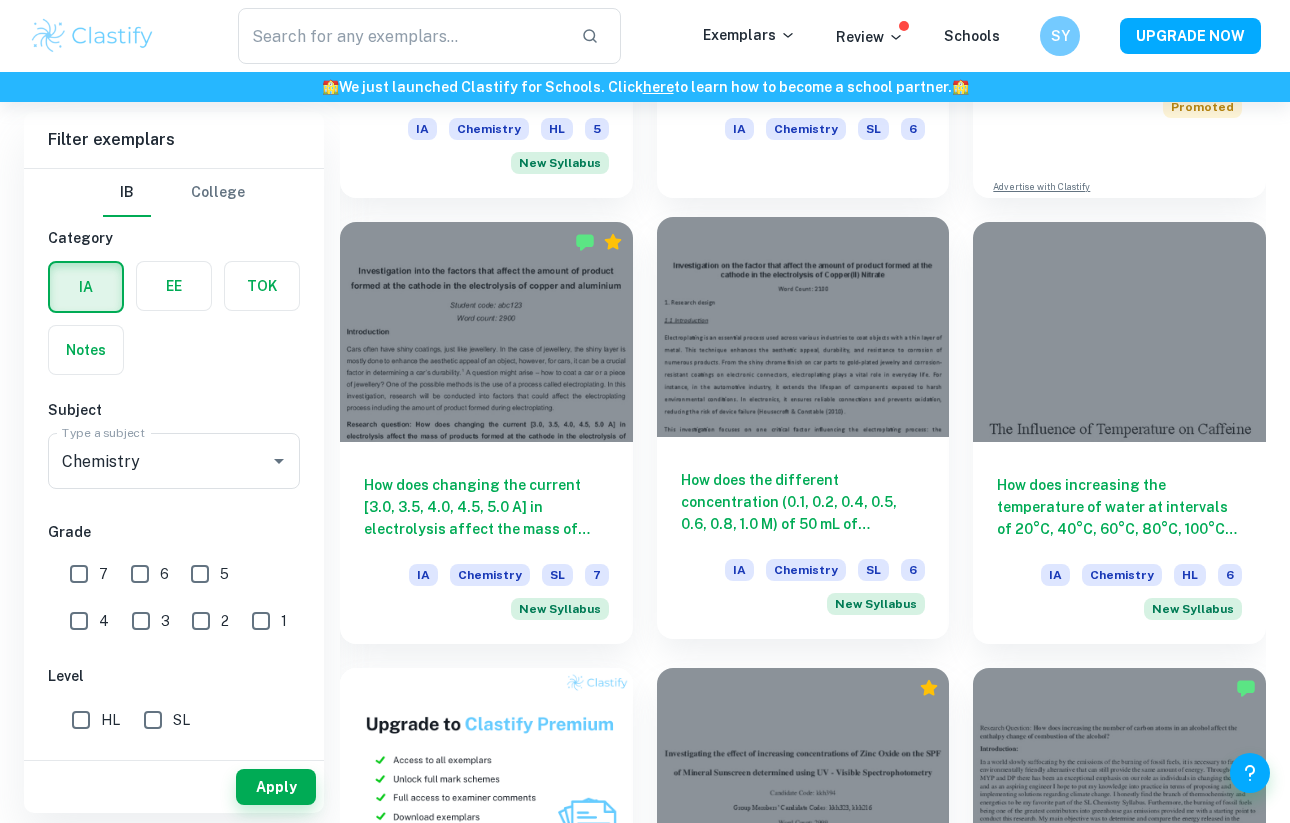 scroll, scrollTop: 964, scrollLeft: 0, axis: vertical 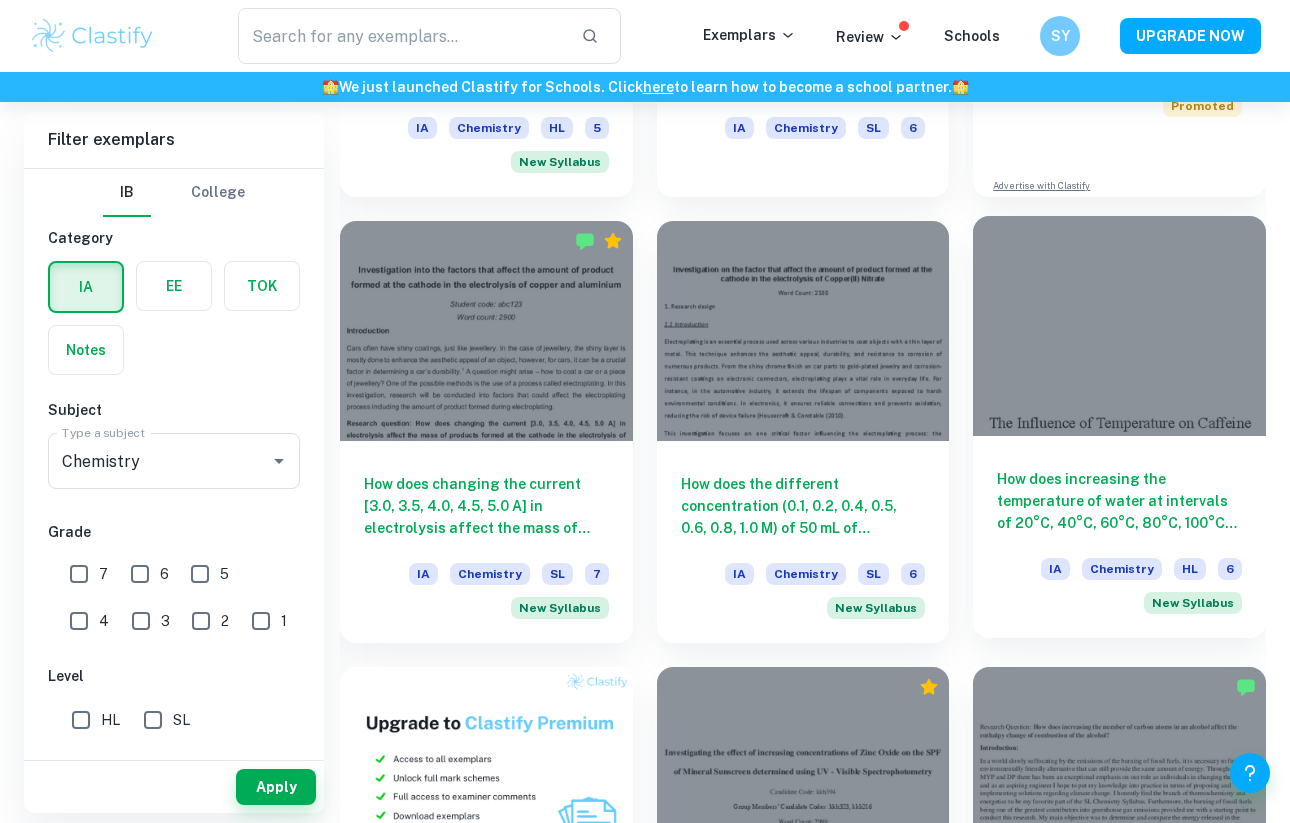 click at bounding box center (1119, 325) 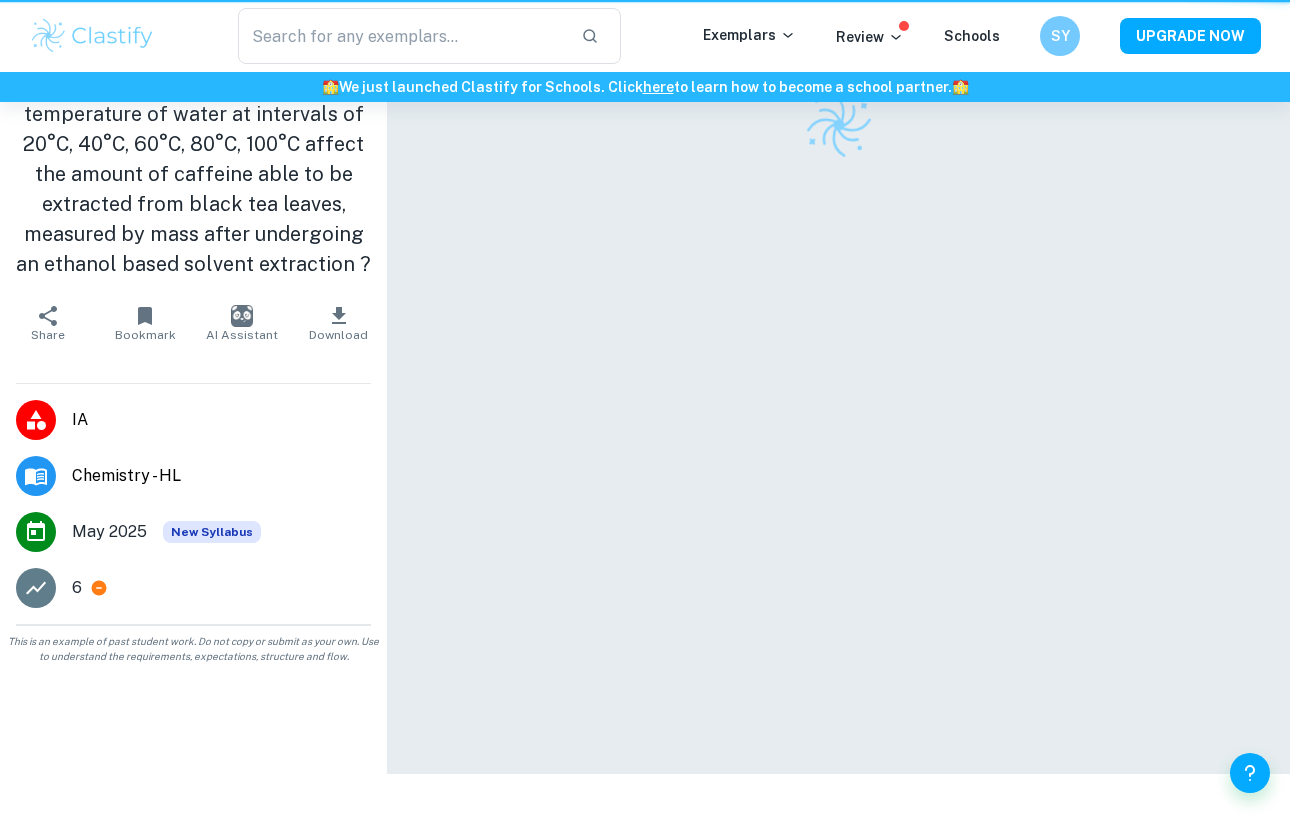 scroll, scrollTop: 0, scrollLeft: 0, axis: both 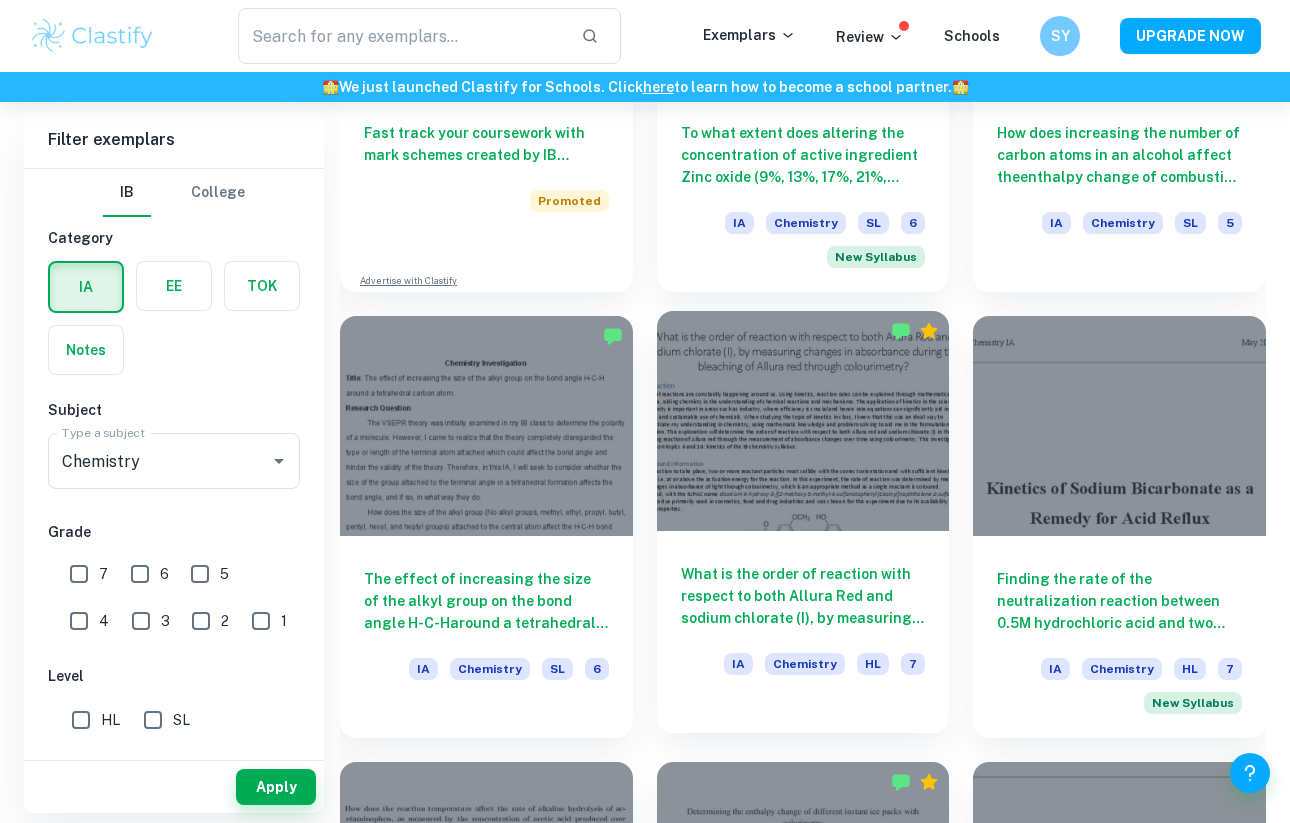 click at bounding box center [803, 420] 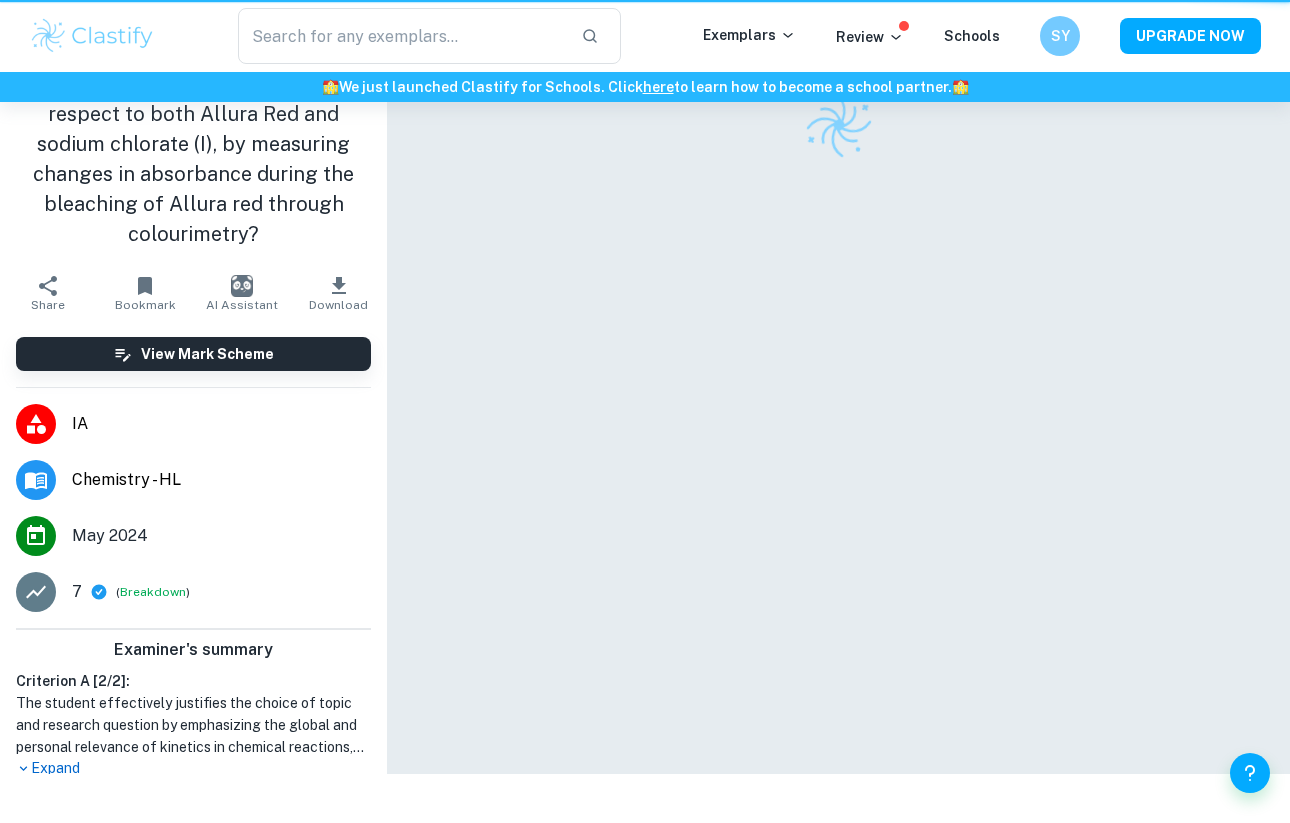 scroll, scrollTop: 0, scrollLeft: 0, axis: both 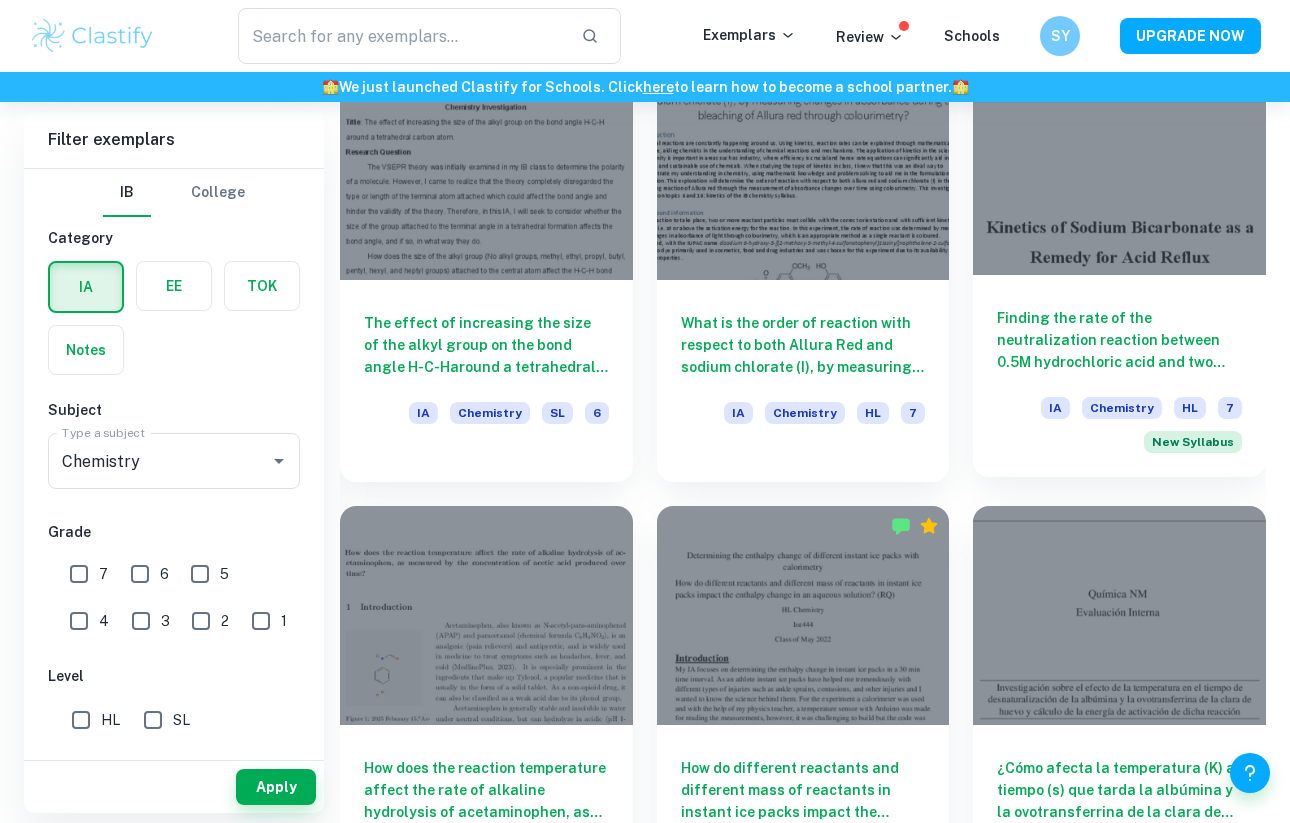 click on "Finding the rate of the neutralization reaction between 0.5M hydrochloric acid and two different concentrations of sodium bicarbonate (0.23M, 0.46M) at different temperatures (27°C, 32°C, 37°C, 42°C, 47°C) by pH metry, hence determining activation energy in kJ mol-1 IA Chemistry HL 7 New Syllabus" at bounding box center [1119, 376] 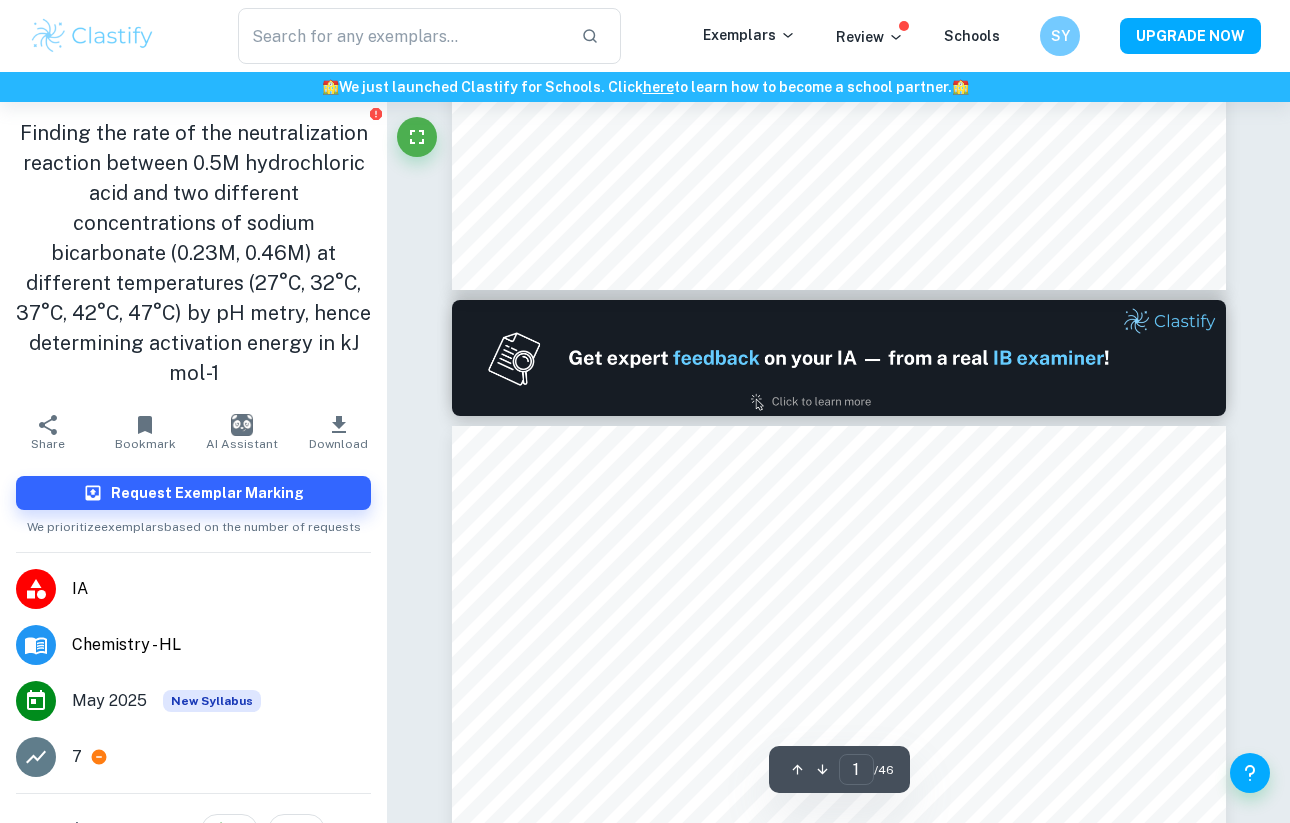type on "2" 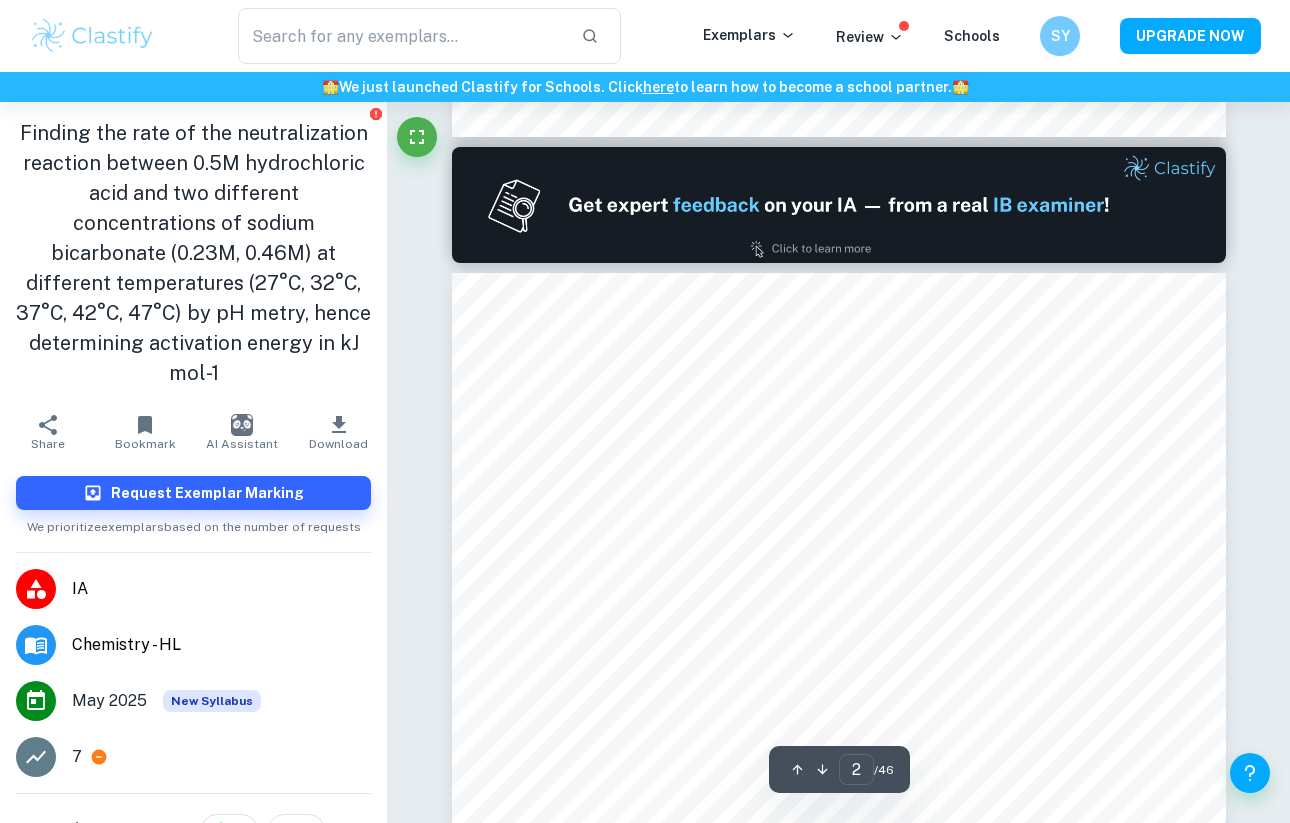 scroll, scrollTop: 987, scrollLeft: 0, axis: vertical 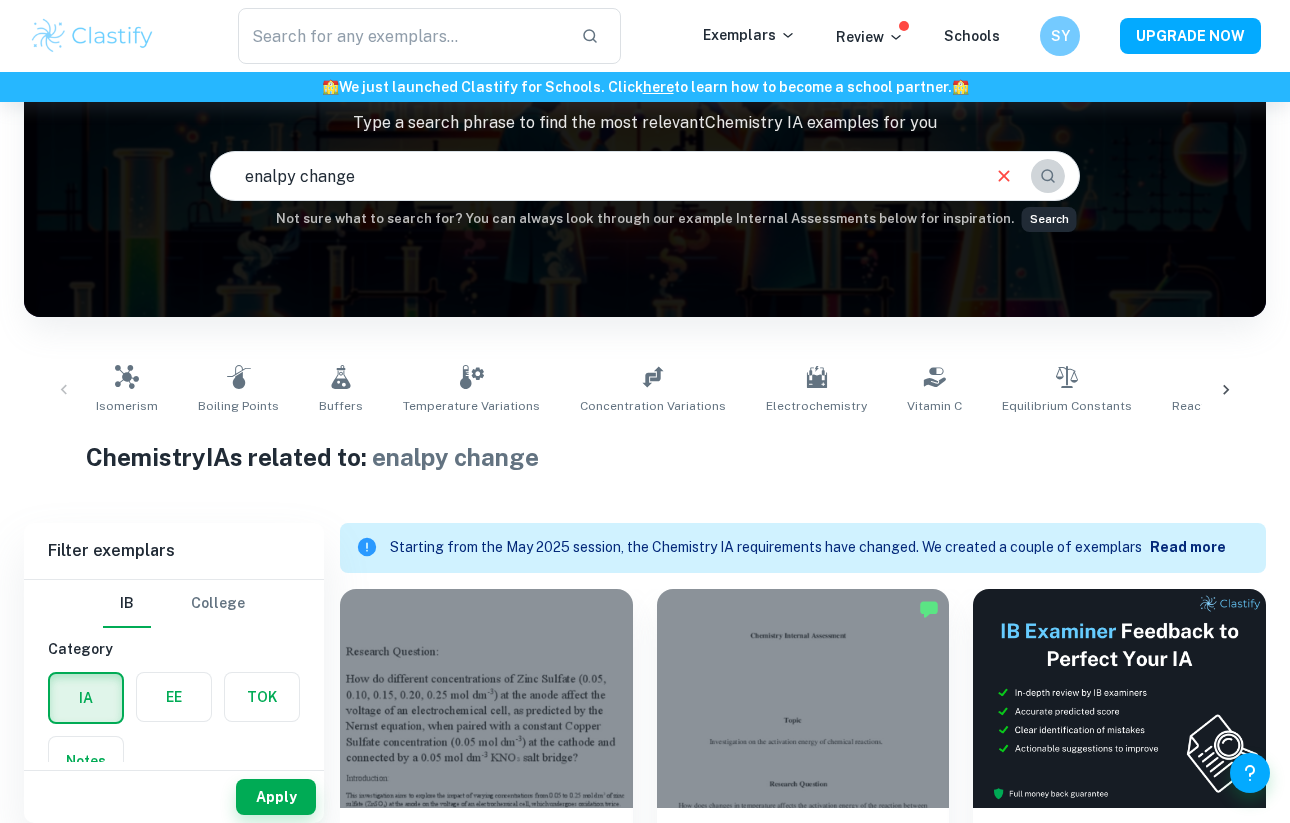 click 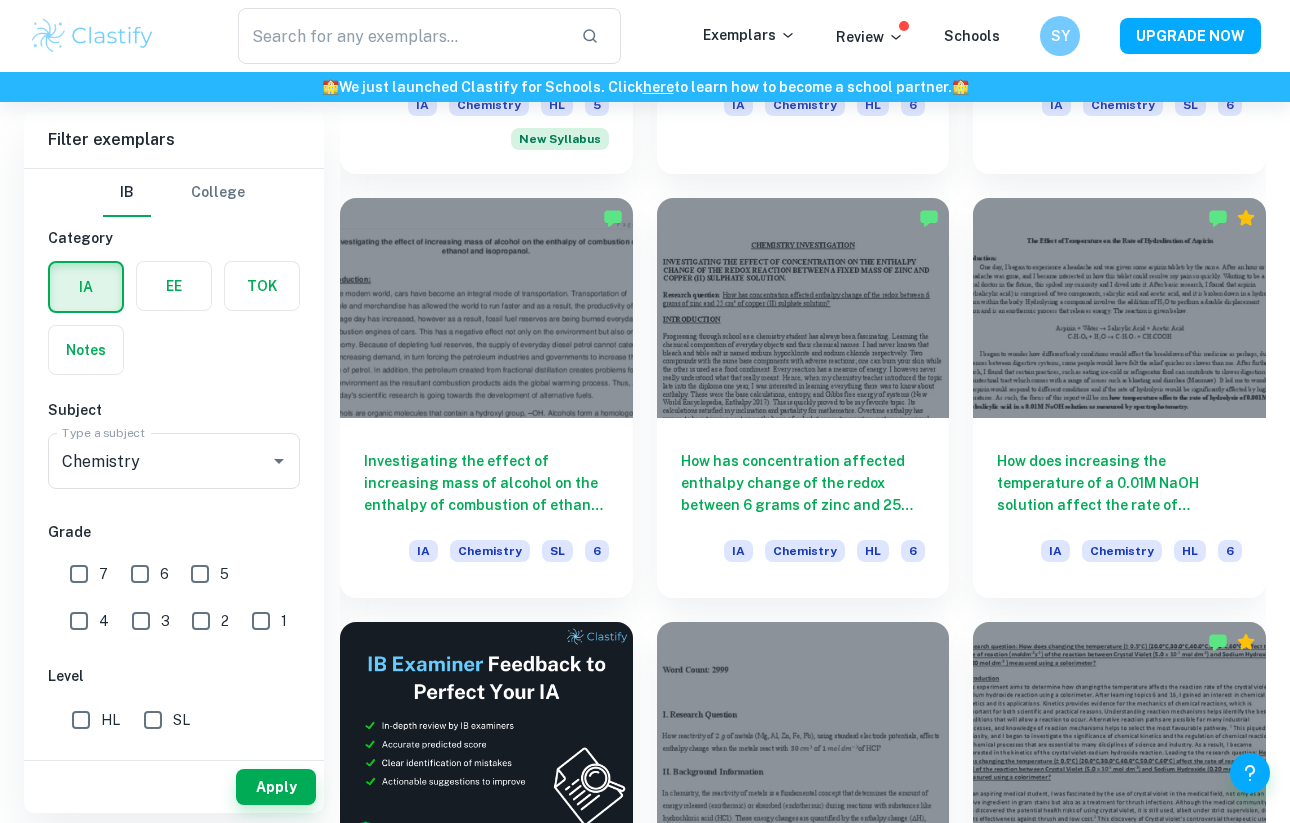 scroll, scrollTop: 2772, scrollLeft: 0, axis: vertical 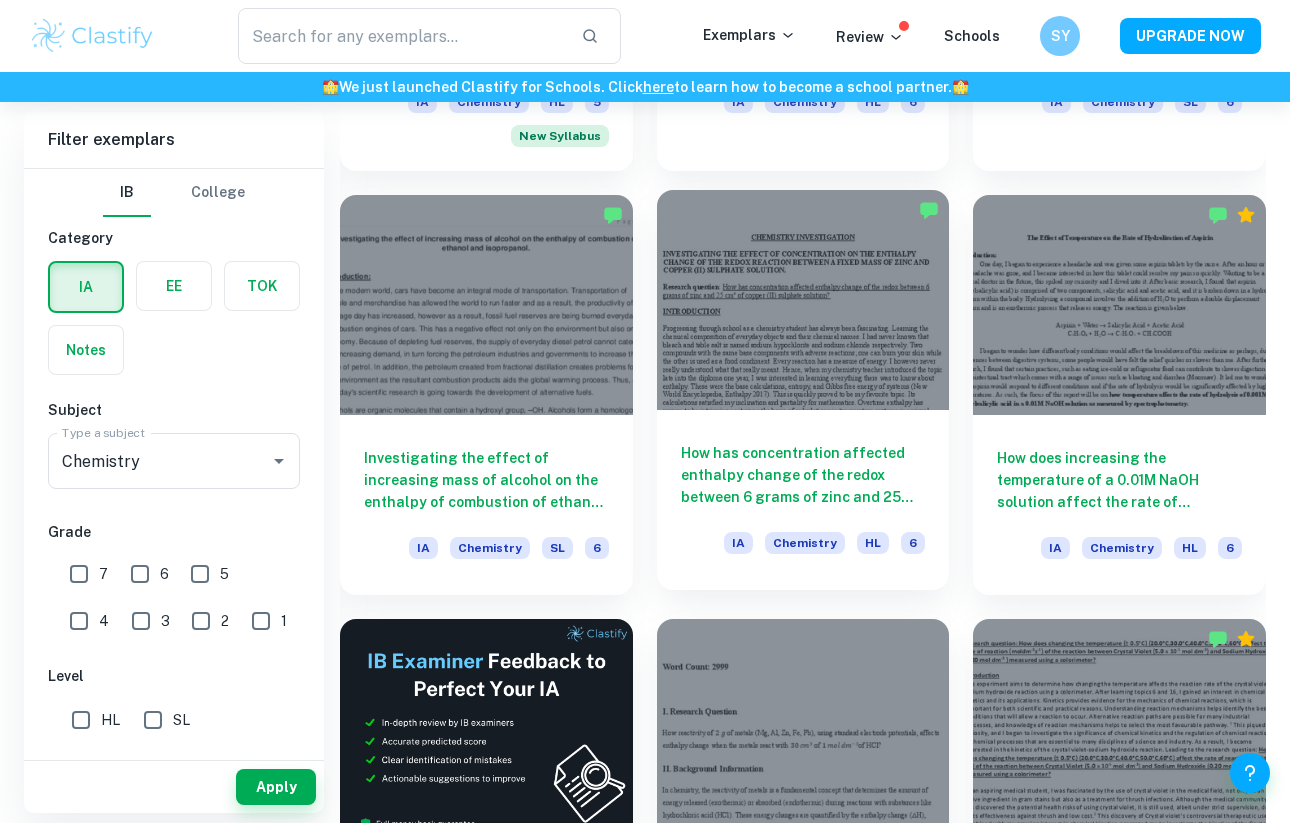 click at bounding box center (803, 299) 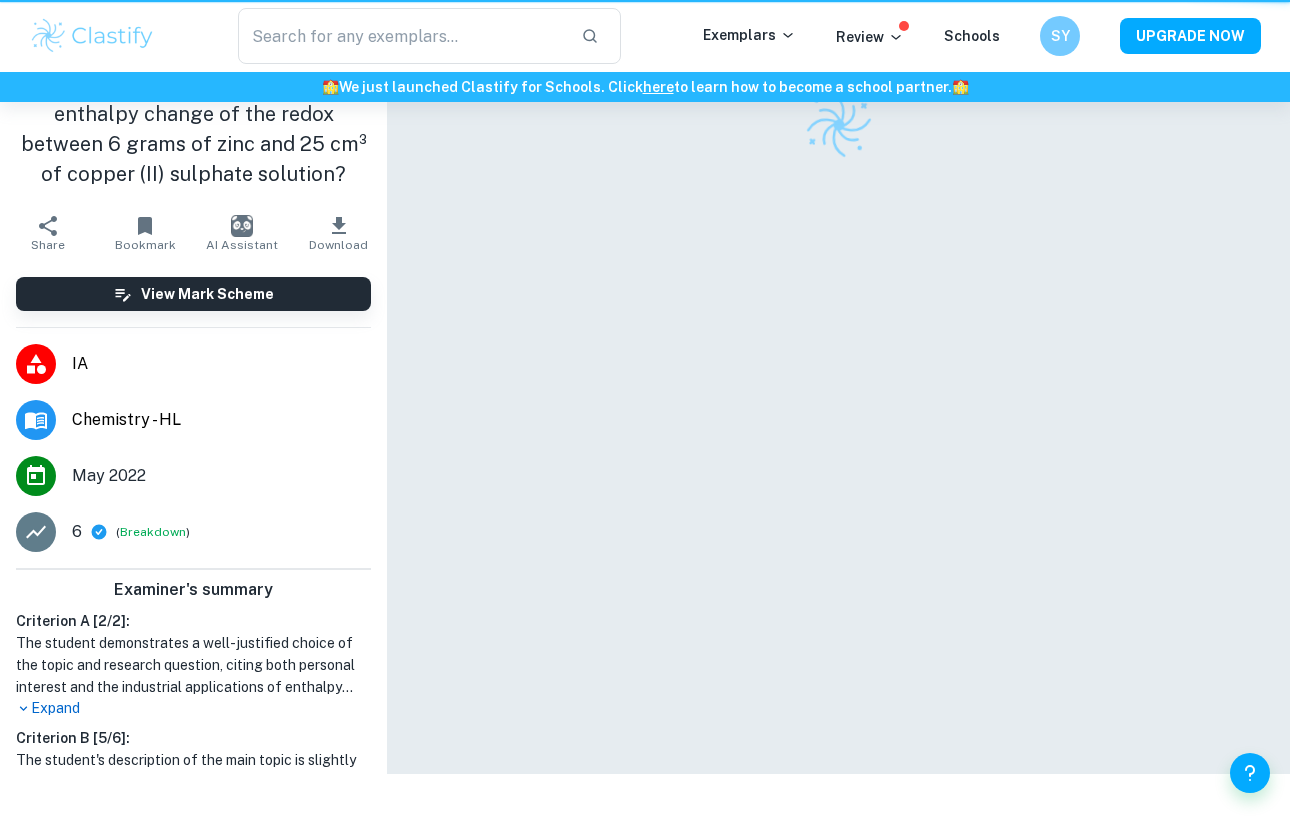 scroll, scrollTop: 0, scrollLeft: 0, axis: both 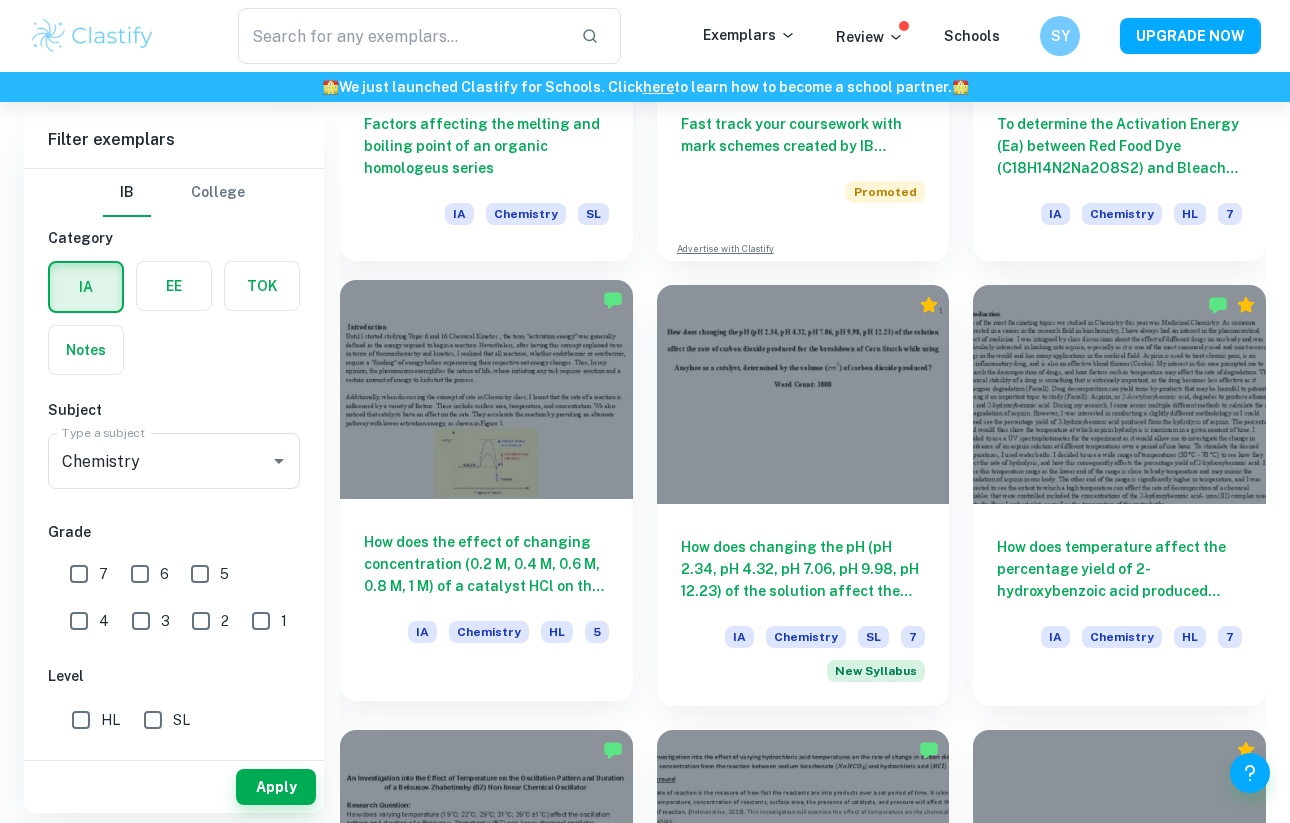 click at bounding box center [486, 389] 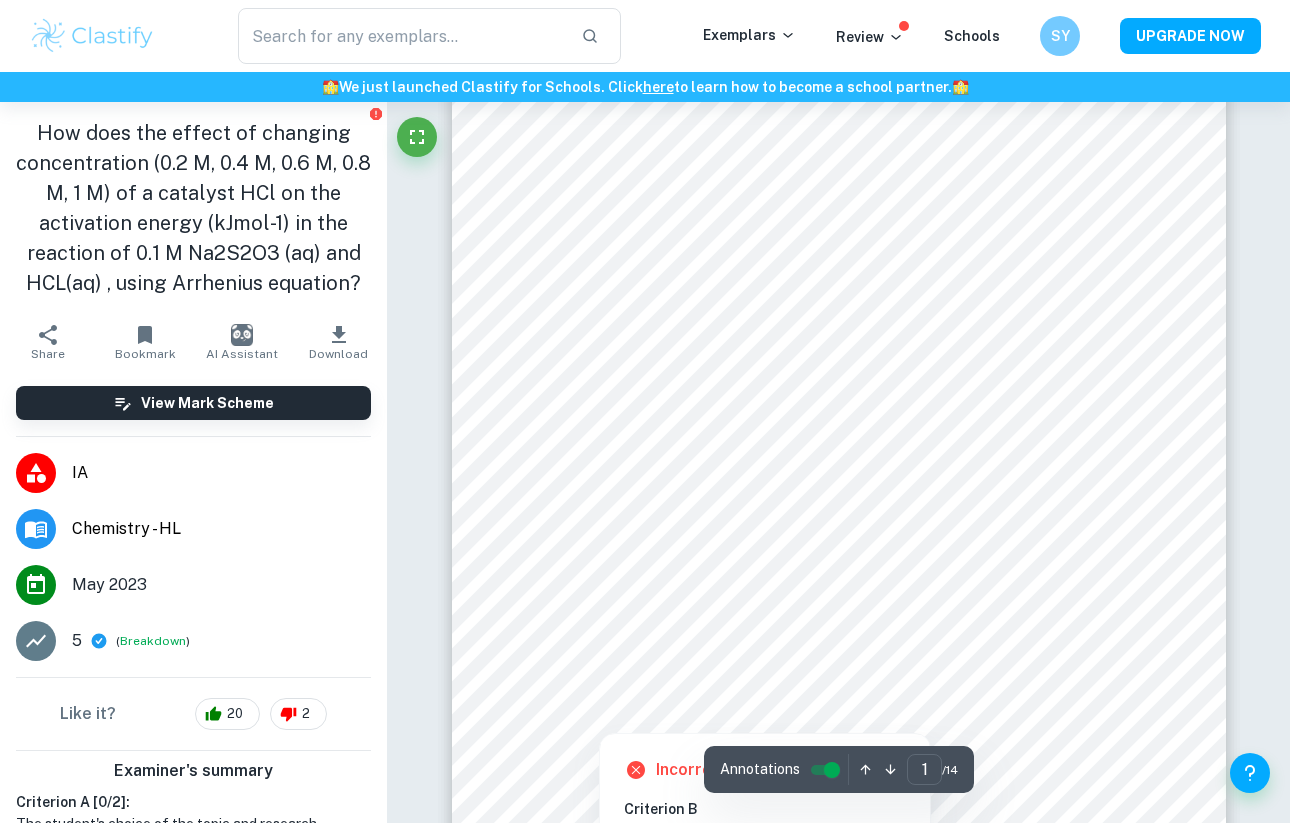 scroll, scrollTop: 61, scrollLeft: 0, axis: vertical 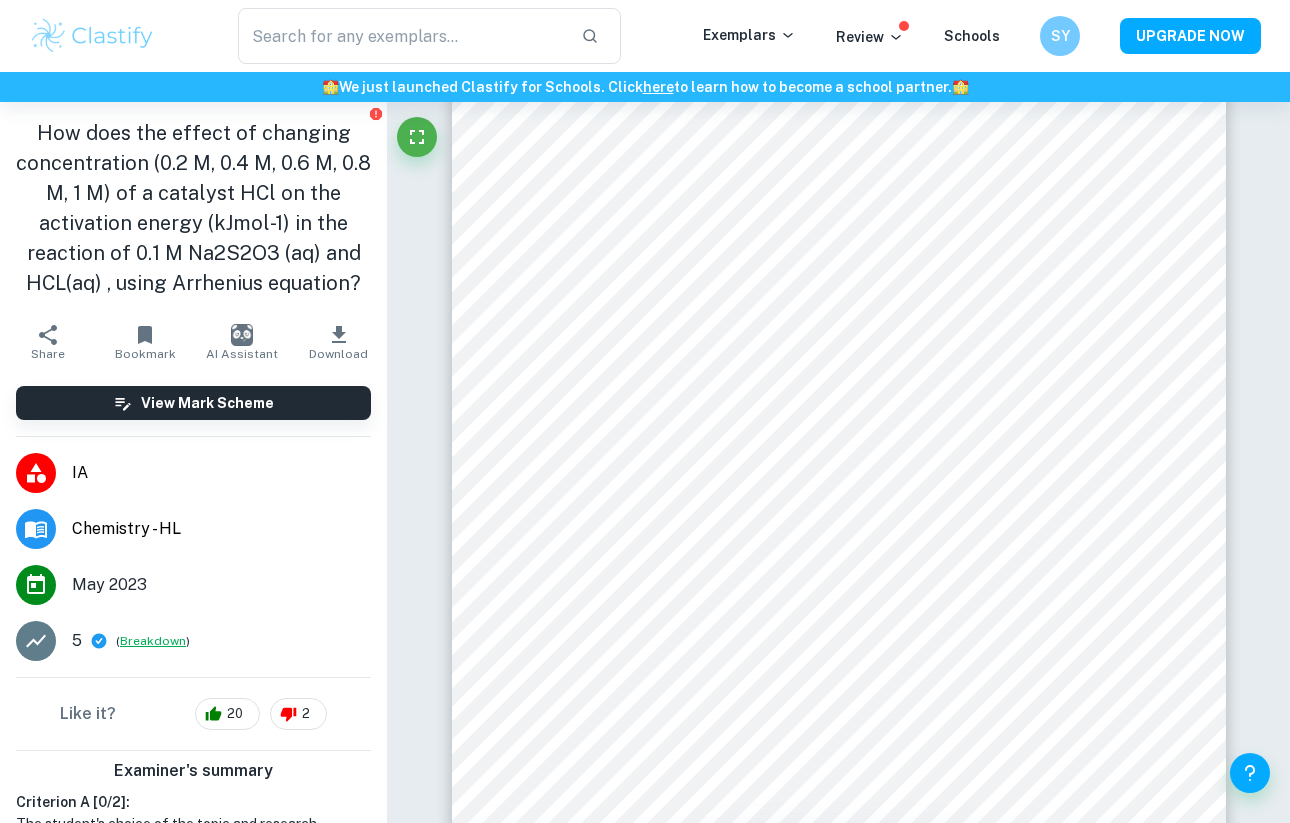 click on "Breakdown" at bounding box center (153, 641) 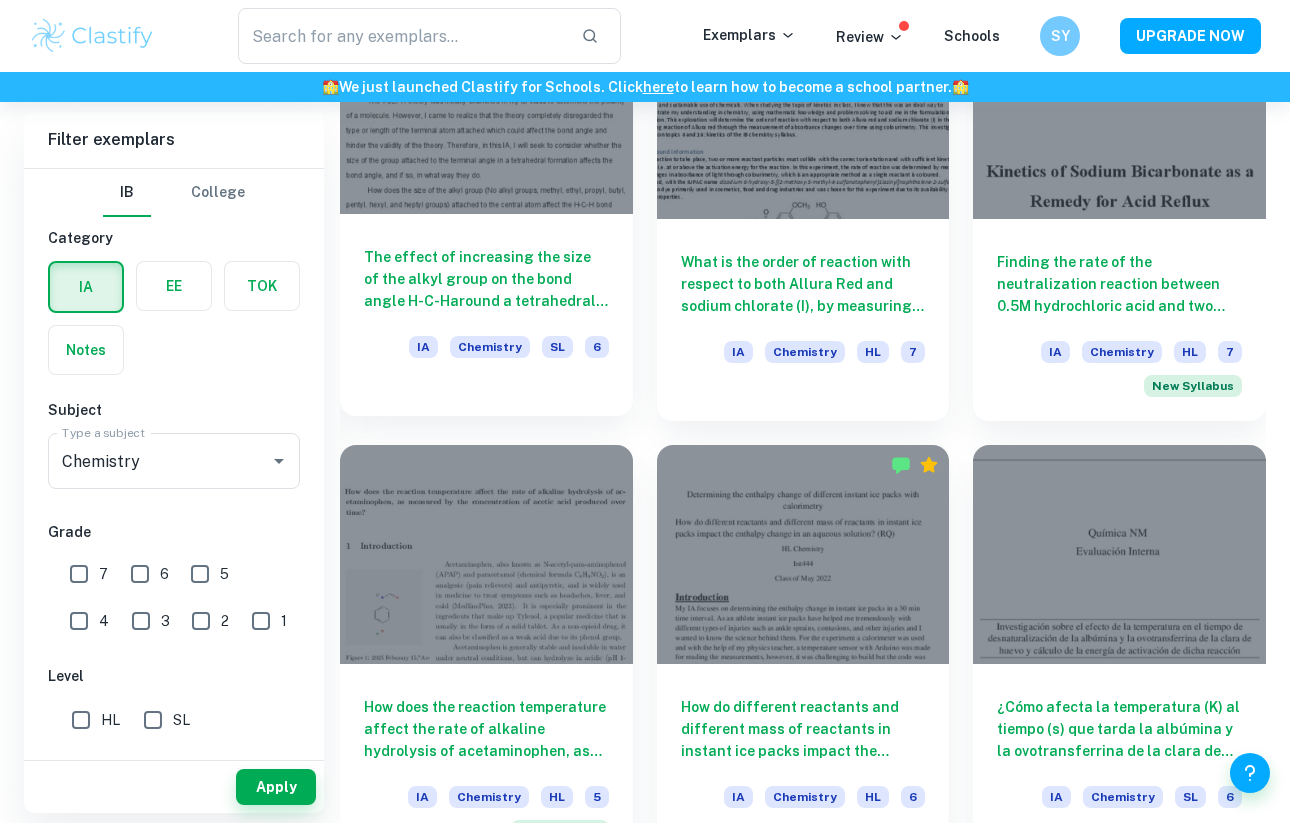 scroll, scrollTop: 2061, scrollLeft: 0, axis: vertical 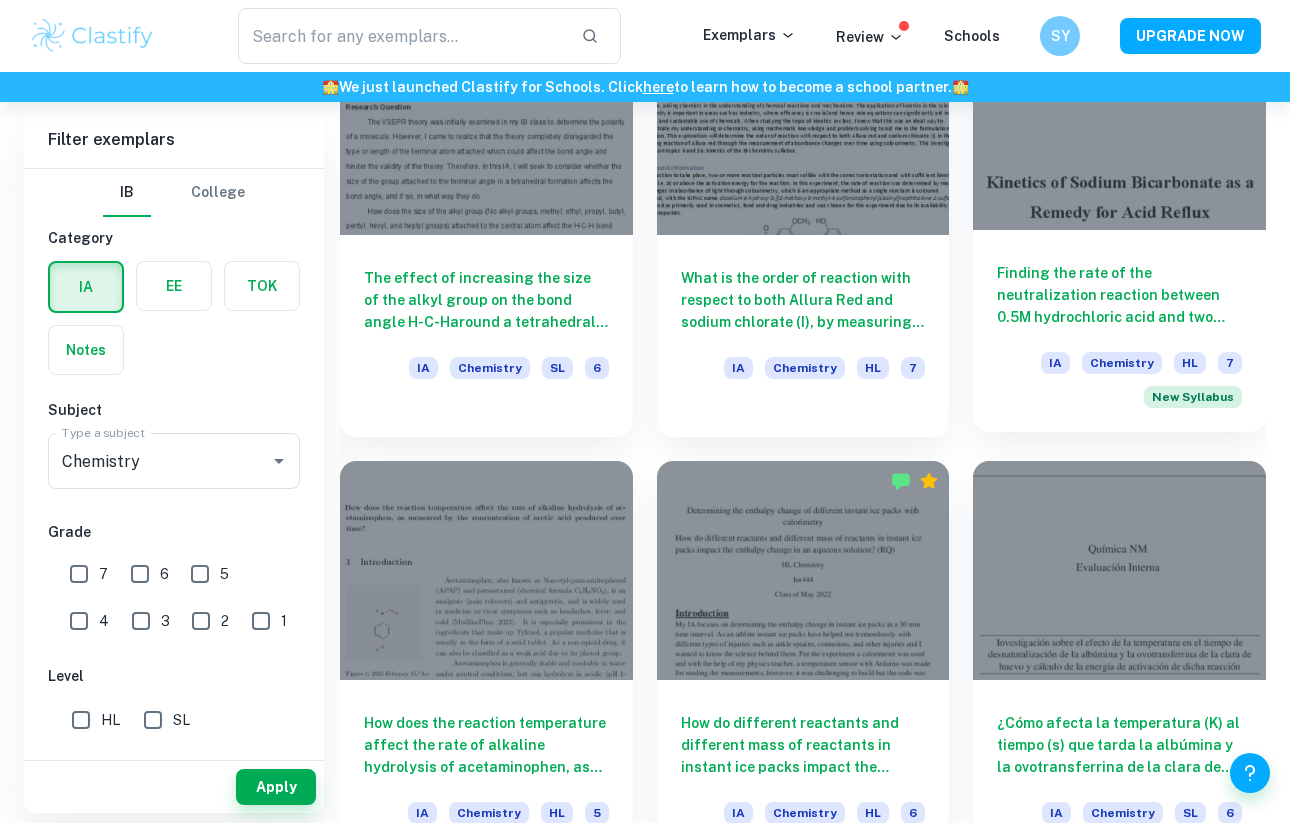 click on "Finding the rate of the neutralization reaction between 0.5M hydrochloric acid and two different concentrations of sodium bicarbonate (0.23M, 0.46M) at different temperatures (27°C, 32°C, 37°C, 42°C, 47°C) by pH metry, hence determining activation energy in kJ mol-1 IA Chemistry HL 7 New Syllabus" at bounding box center [1119, 331] 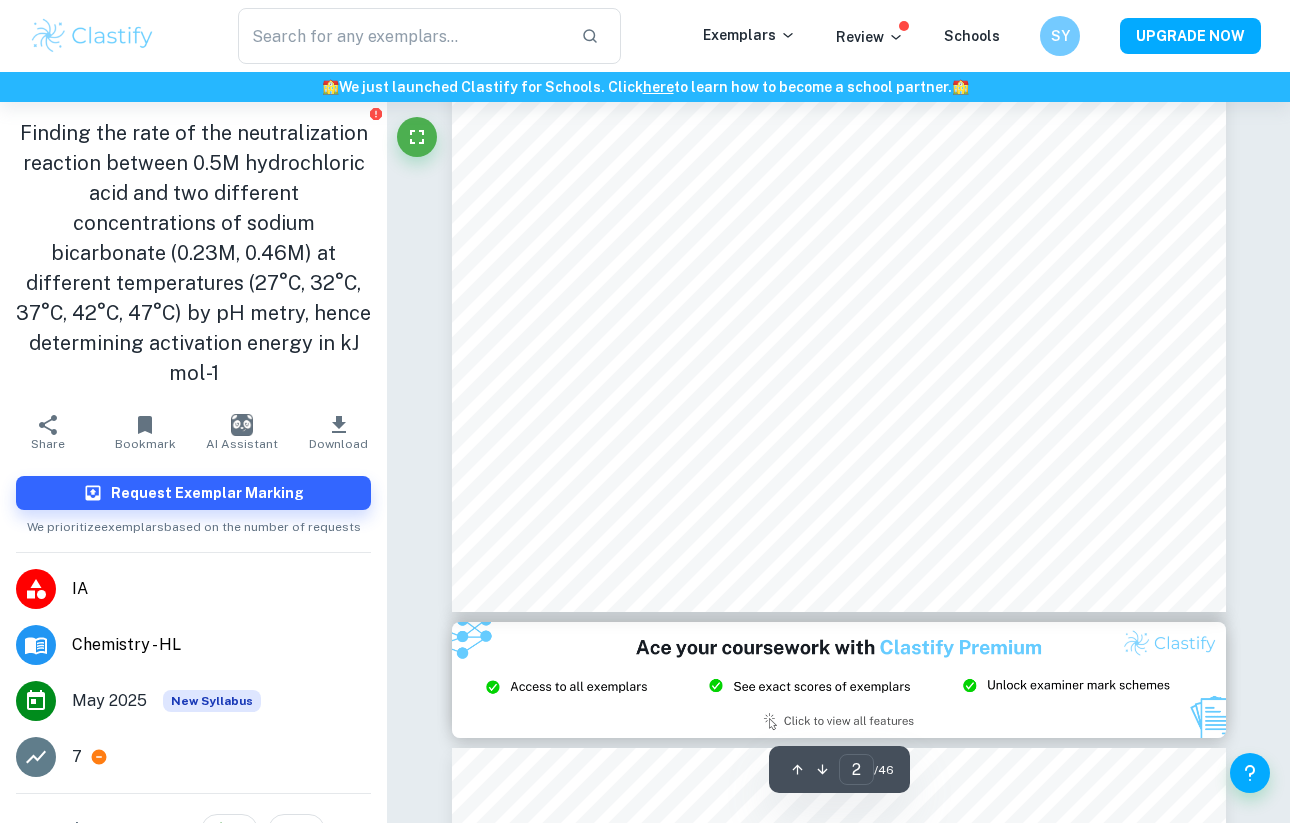 scroll, scrollTop: 1650, scrollLeft: 0, axis: vertical 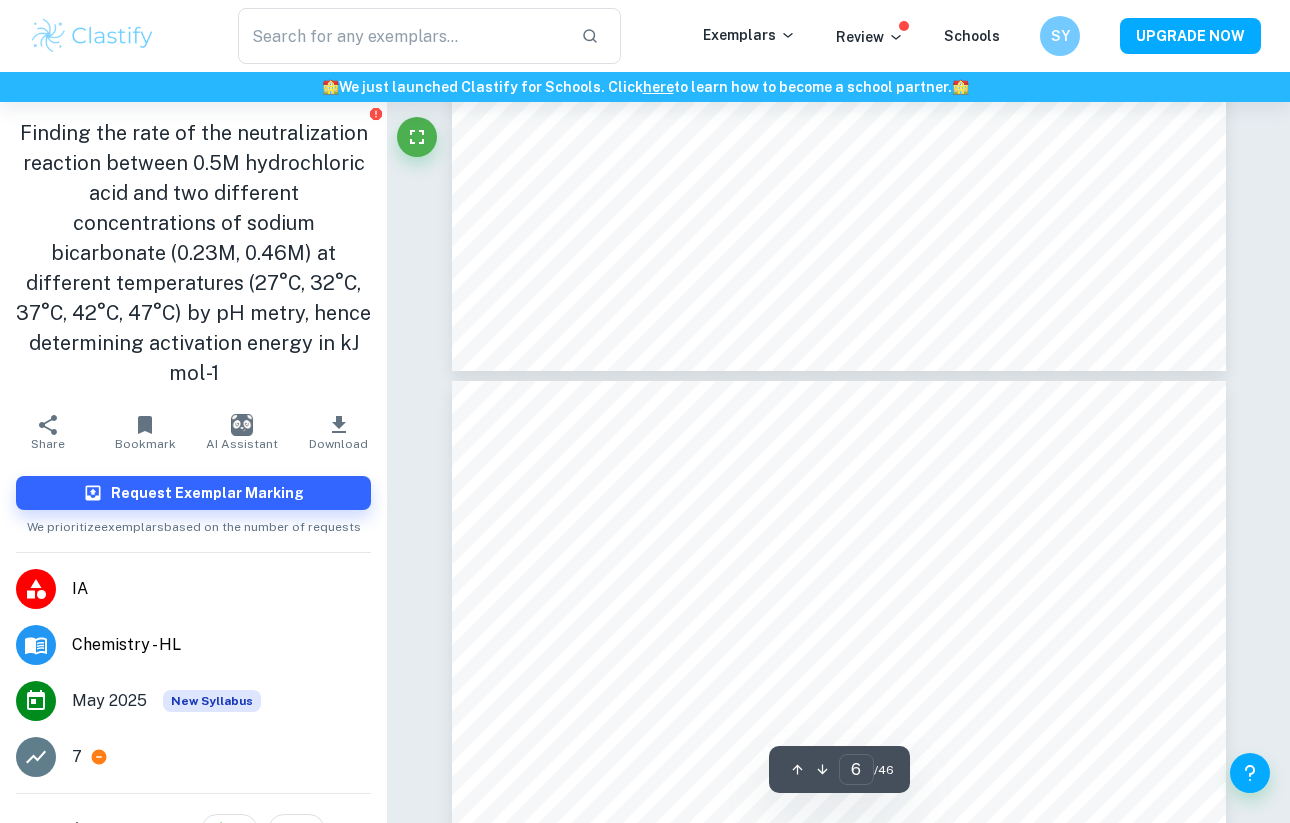 type on "7" 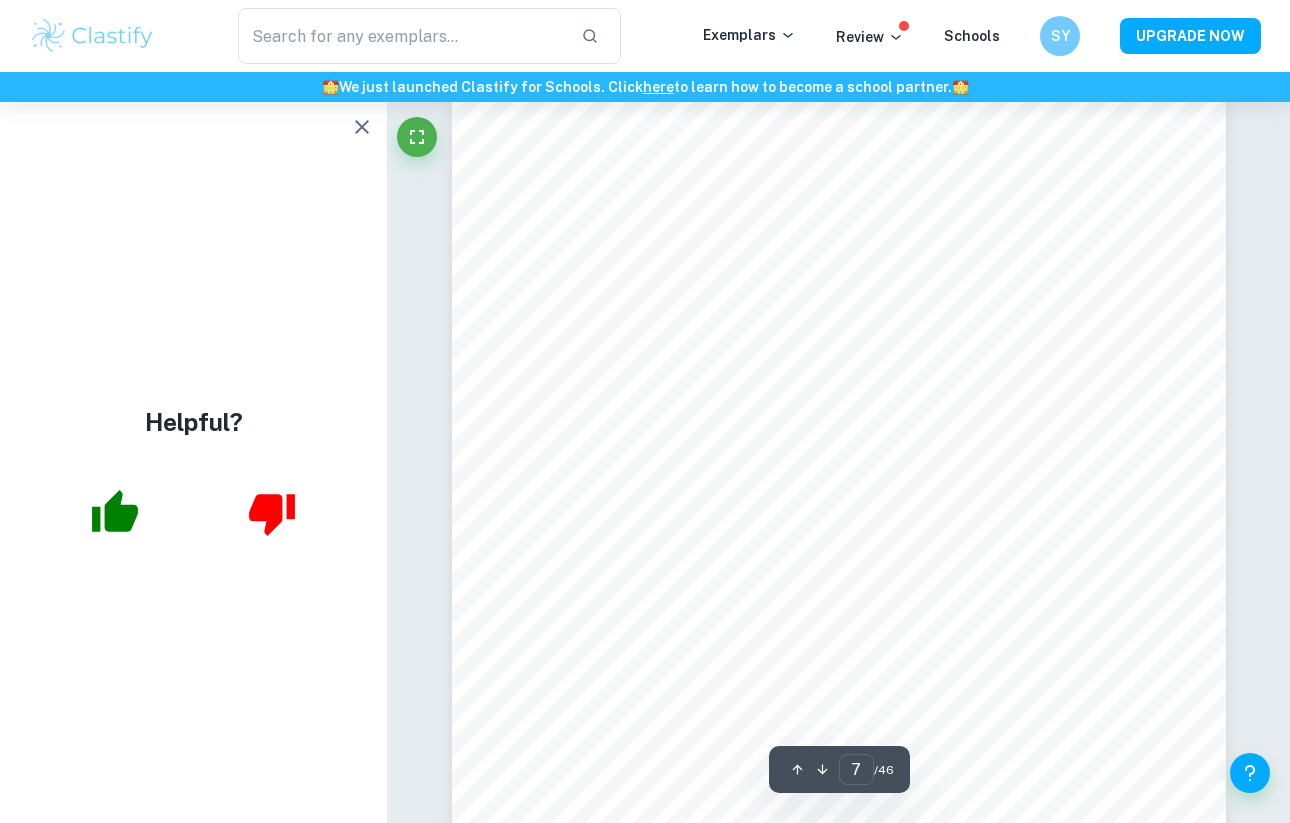 scroll, scrollTop: 6825, scrollLeft: 0, axis: vertical 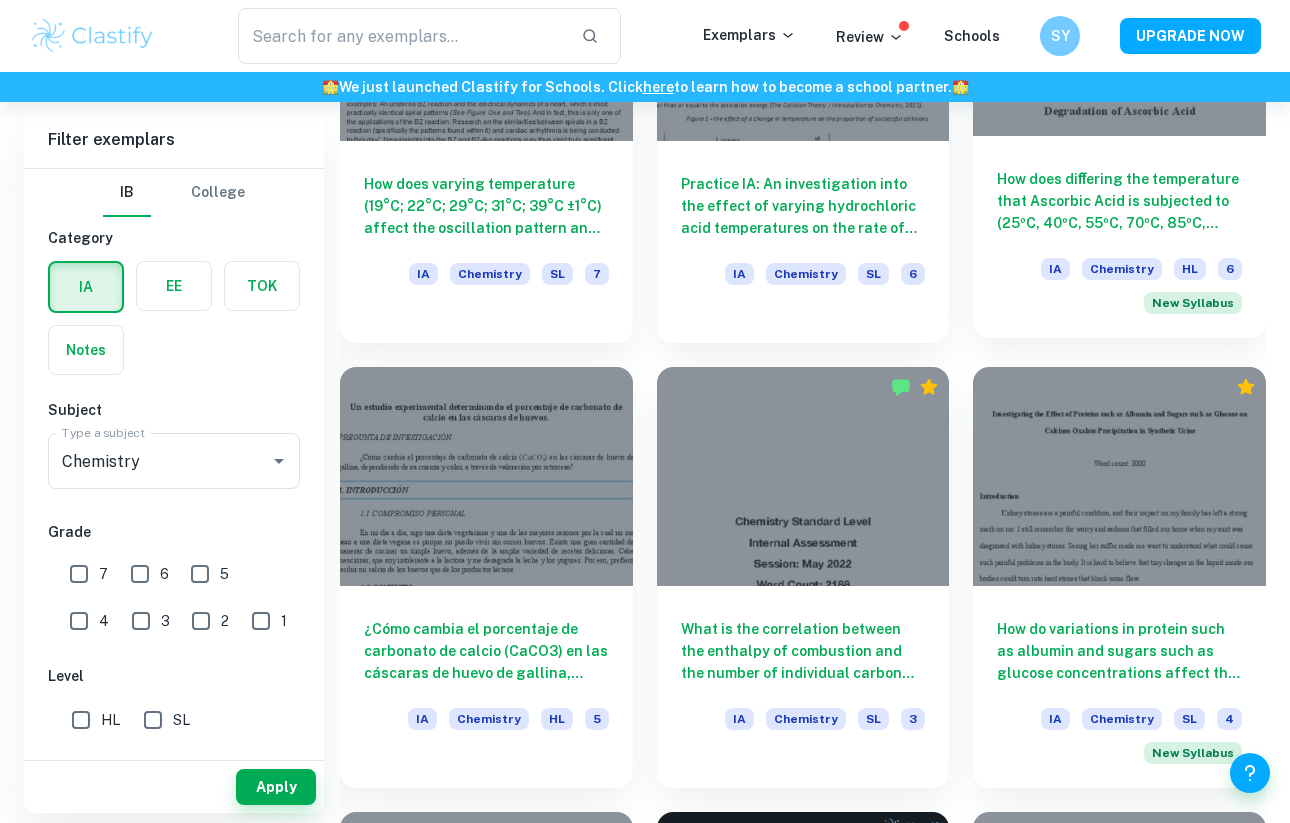 click on "How does diﬀering the temperature that Ascorbic Acid is subjected to ([TEMP], [TEMP], [TEMP], [TEMP], [TEMP], [TEMP]) aﬀect its concentration and the pH of the mixture, as determined by an iodine starch titration? IA Chemistry HL 6 New Syllabus" at bounding box center [1119, 237] 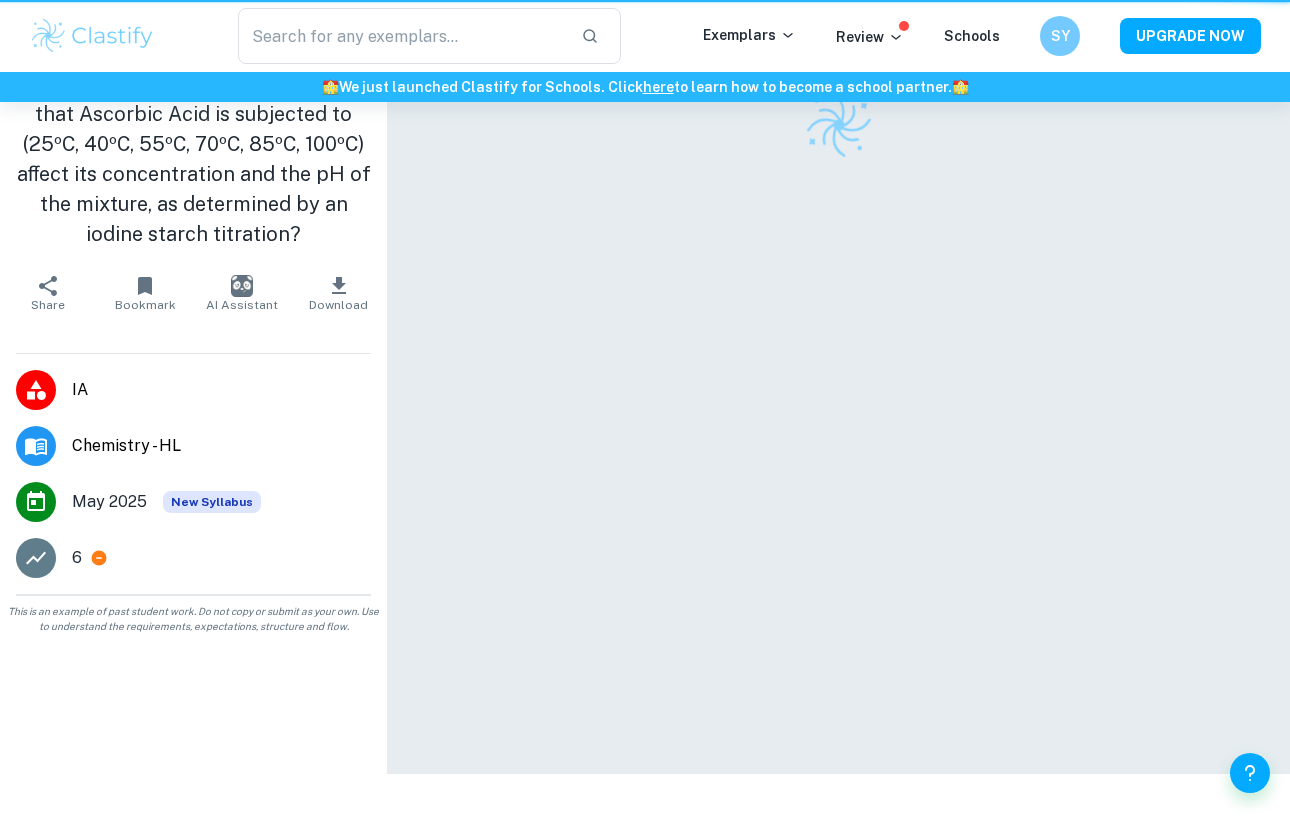 scroll, scrollTop: 0, scrollLeft: 0, axis: both 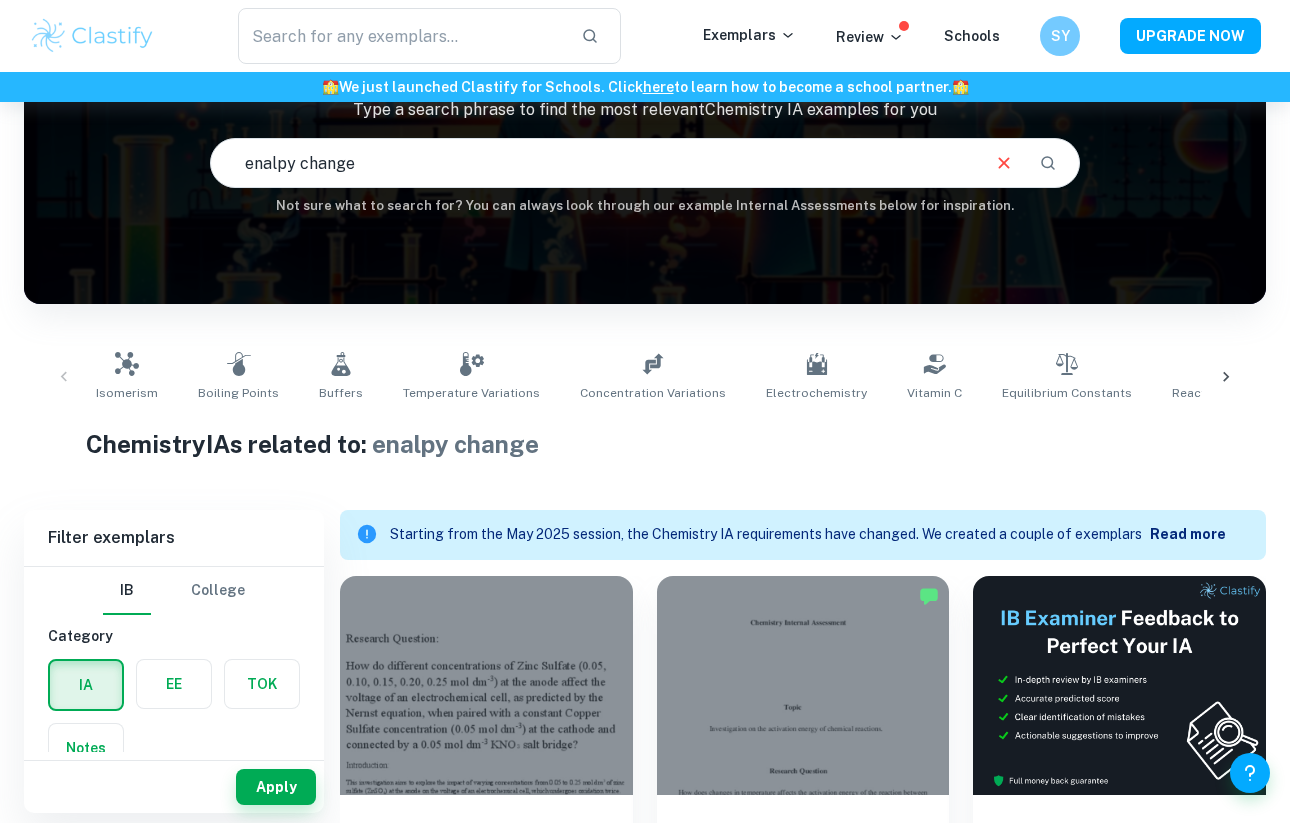 click on "Isomerism Boiling Points Buffers Temperature Variations Concentration Variations Electrochemistry Vitamin C Equilibrium Constants Reaction Rates pH Effects Antioxidant Content Activation Energy Titration Solubility Transition Metals Acid-Base Reactions Redox Reactions Spectrophotometry Organic Chemistry Biological Oxygen Demand Enthalpy Catalysts" at bounding box center (645, 377) 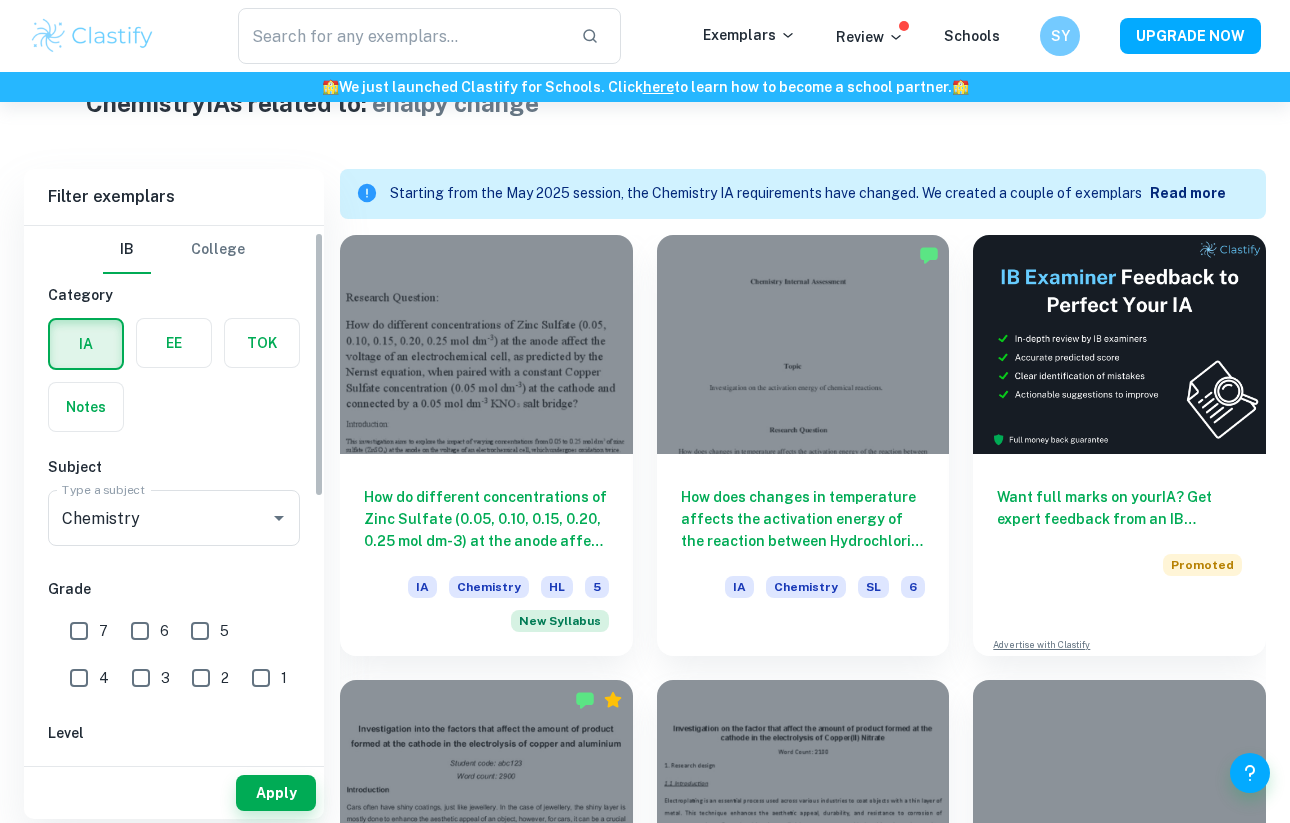 scroll, scrollTop: 510, scrollLeft: 0, axis: vertical 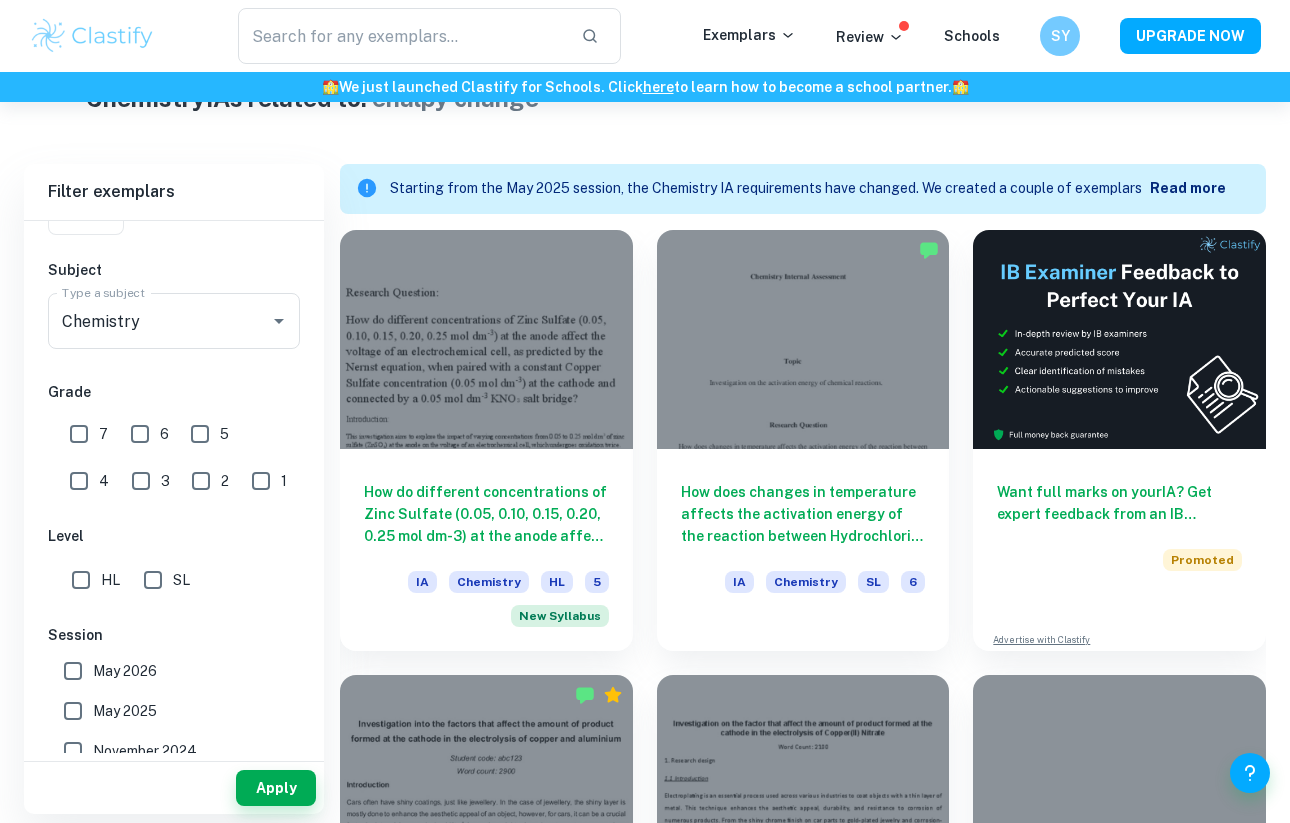 click on "HL" at bounding box center [81, 580] 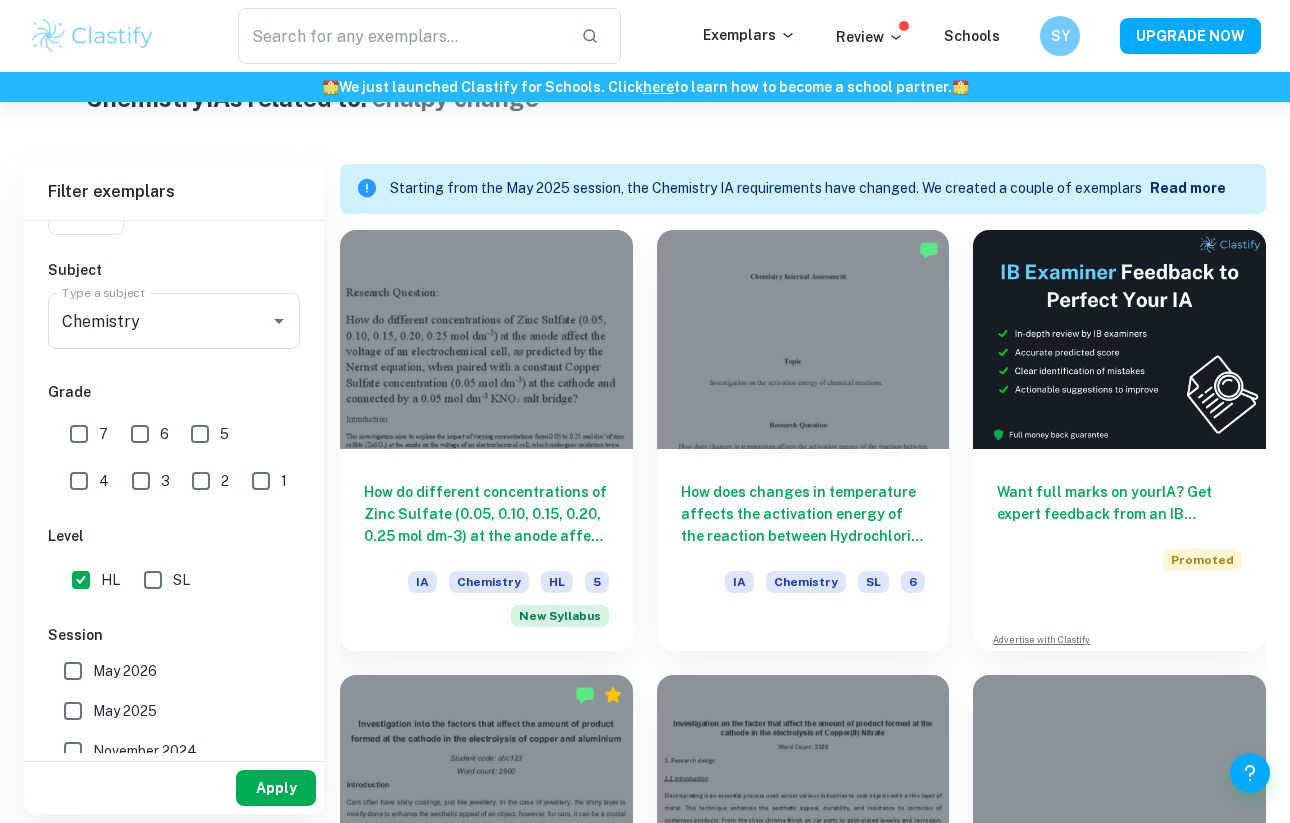 click on "Apply" at bounding box center (276, 788) 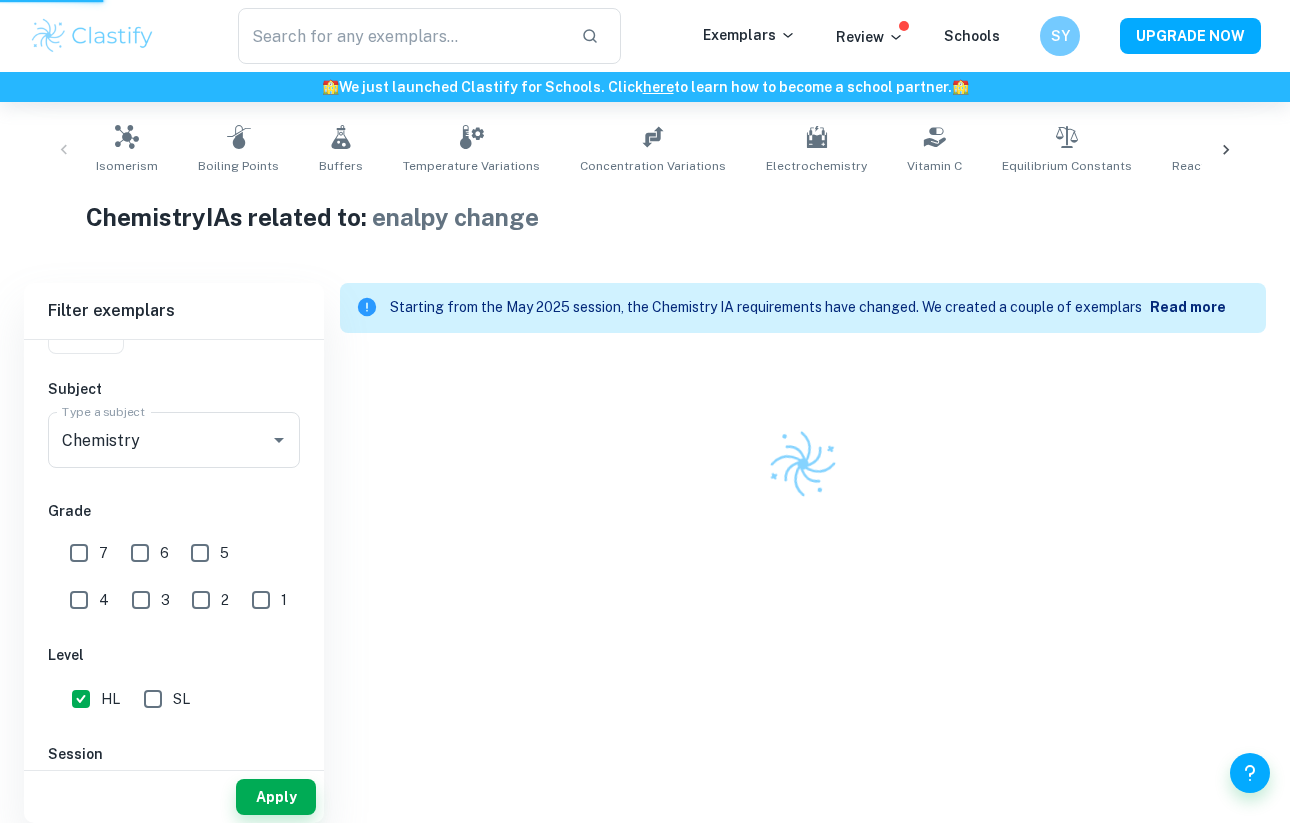 scroll, scrollTop: 310, scrollLeft: 0, axis: vertical 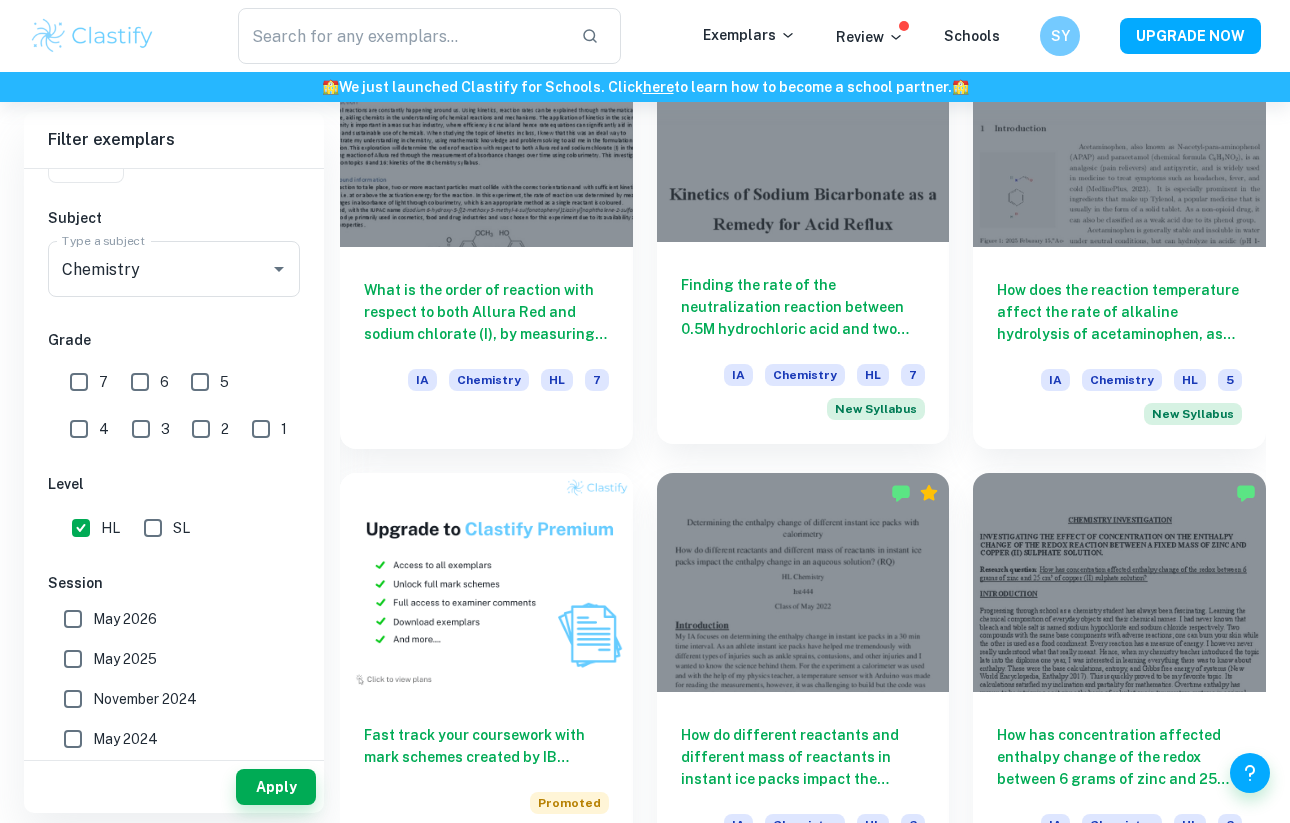 click on "Finding the rate of the neutralization reaction between 0.5M hydrochloric acid and two different concentrations of sodium bicarbonate (0.23M, 0.46M) at different temperatures (27°C, 32°C, 37°C, 42°C, 47°C) by pH metry, hence determining activation energy in kJ mol-1" at bounding box center (803, 307) 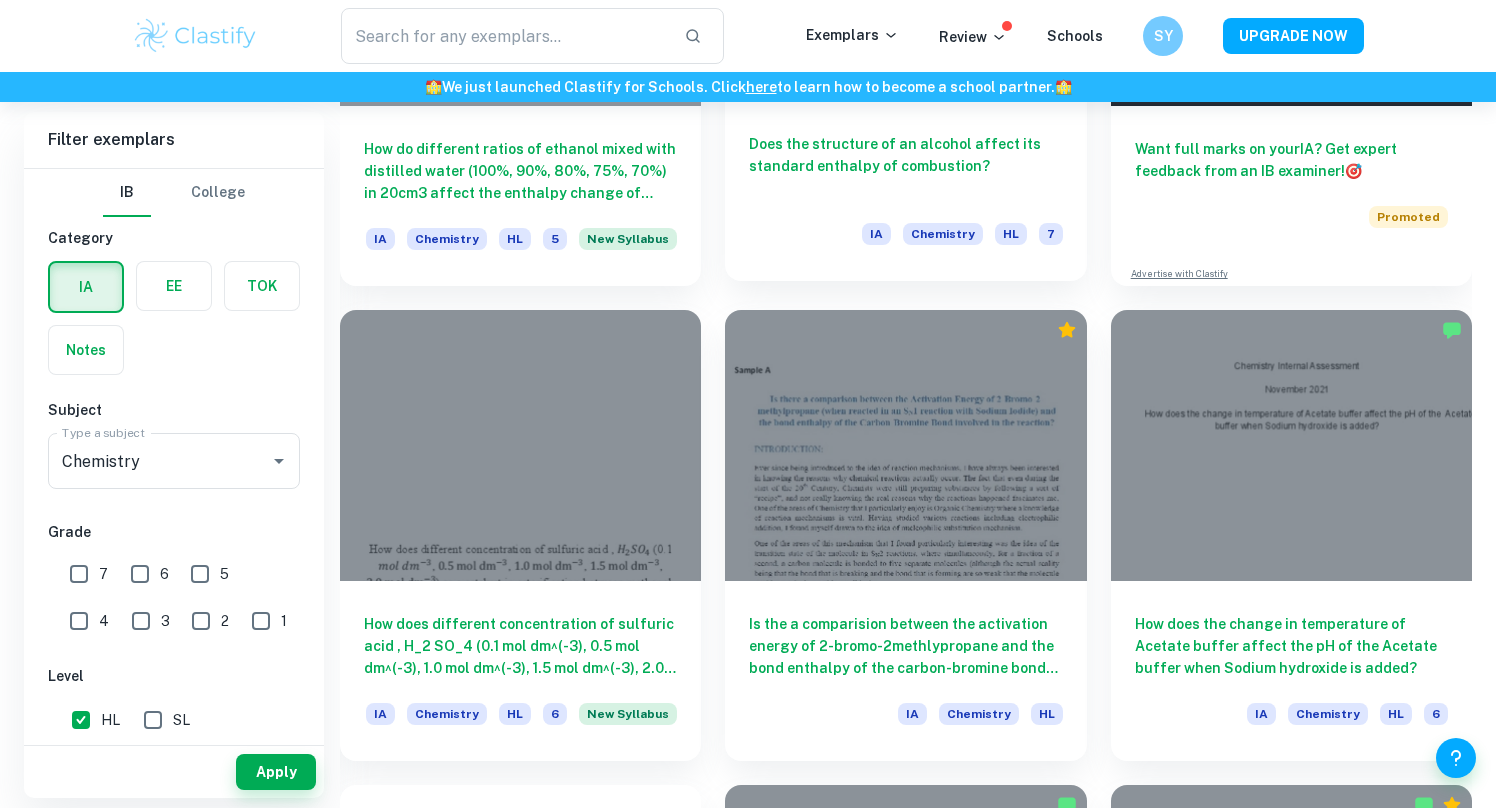 scroll, scrollTop: 8507, scrollLeft: 0, axis: vertical 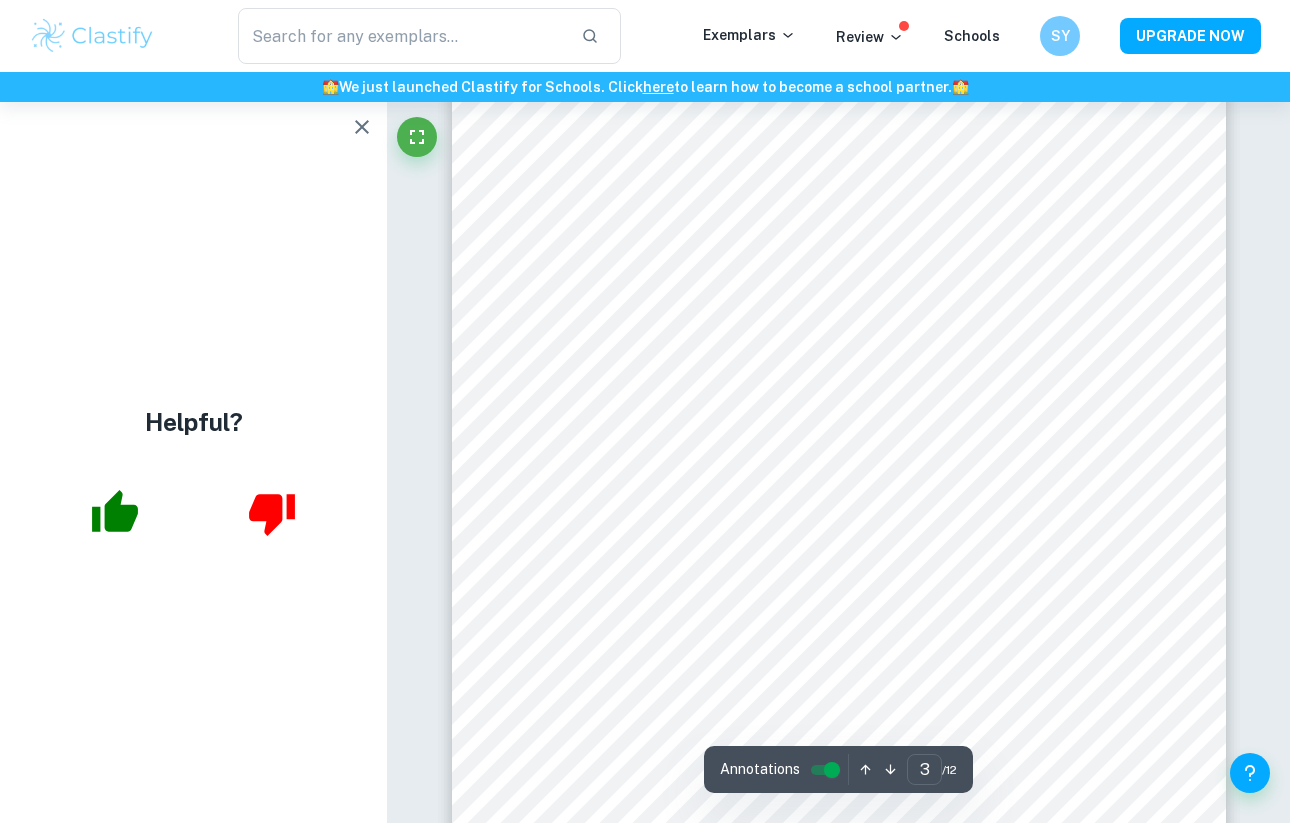 click 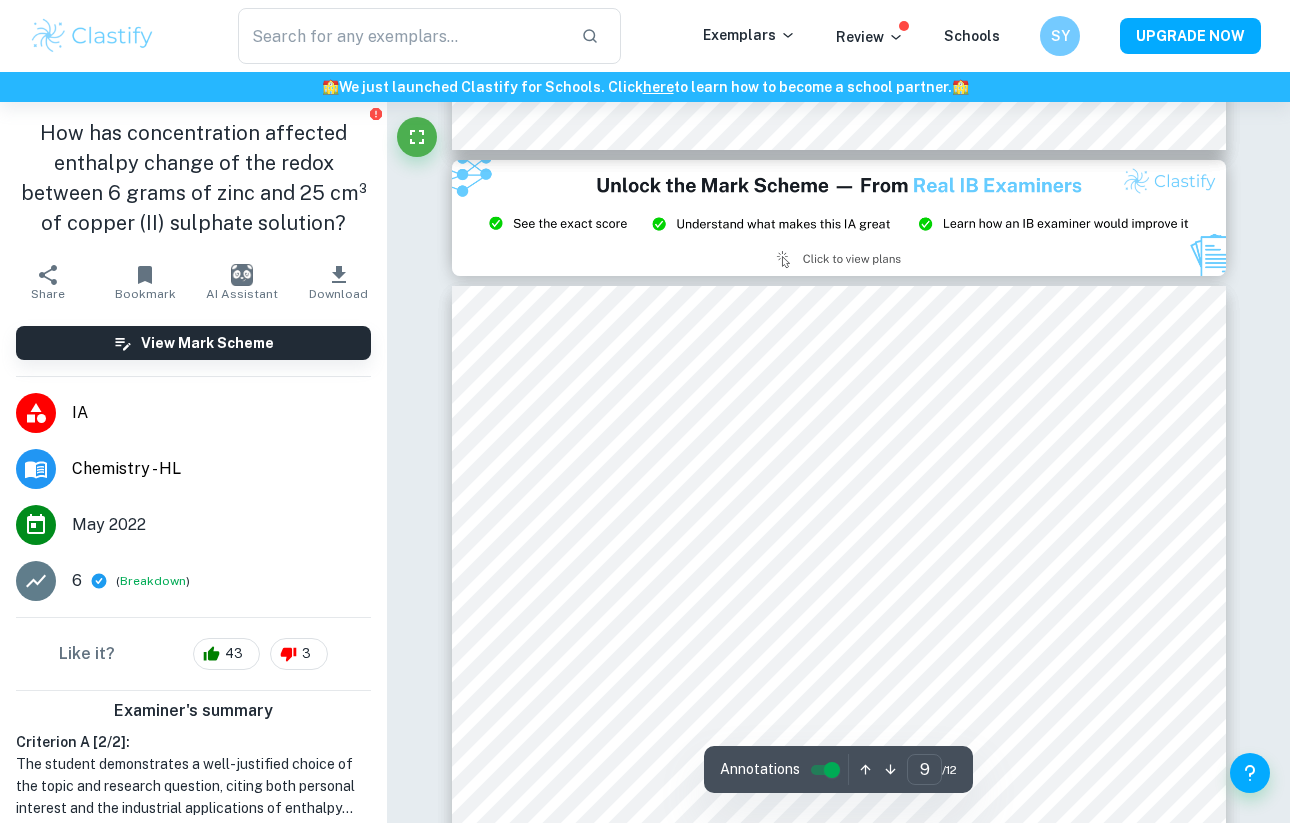 scroll, scrollTop: 8304, scrollLeft: 0, axis: vertical 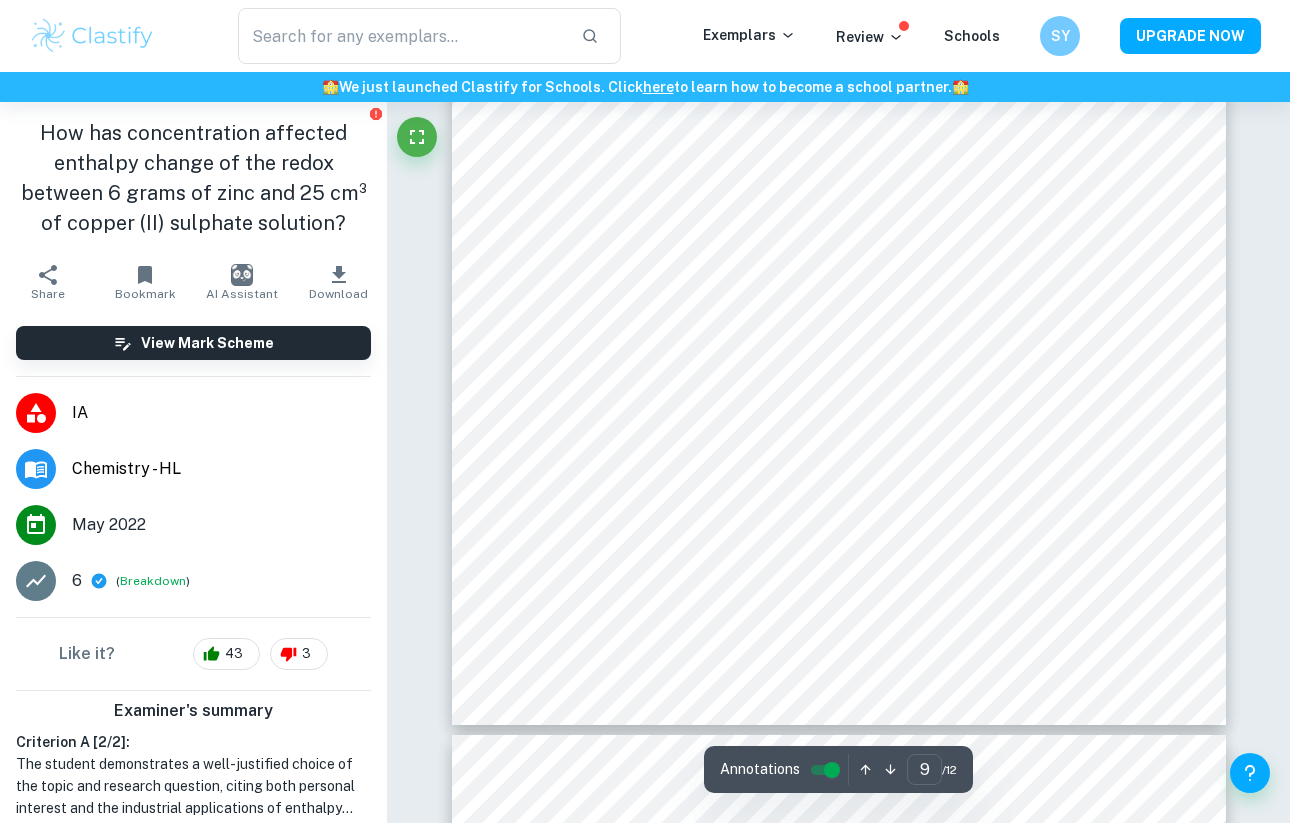 type on "10" 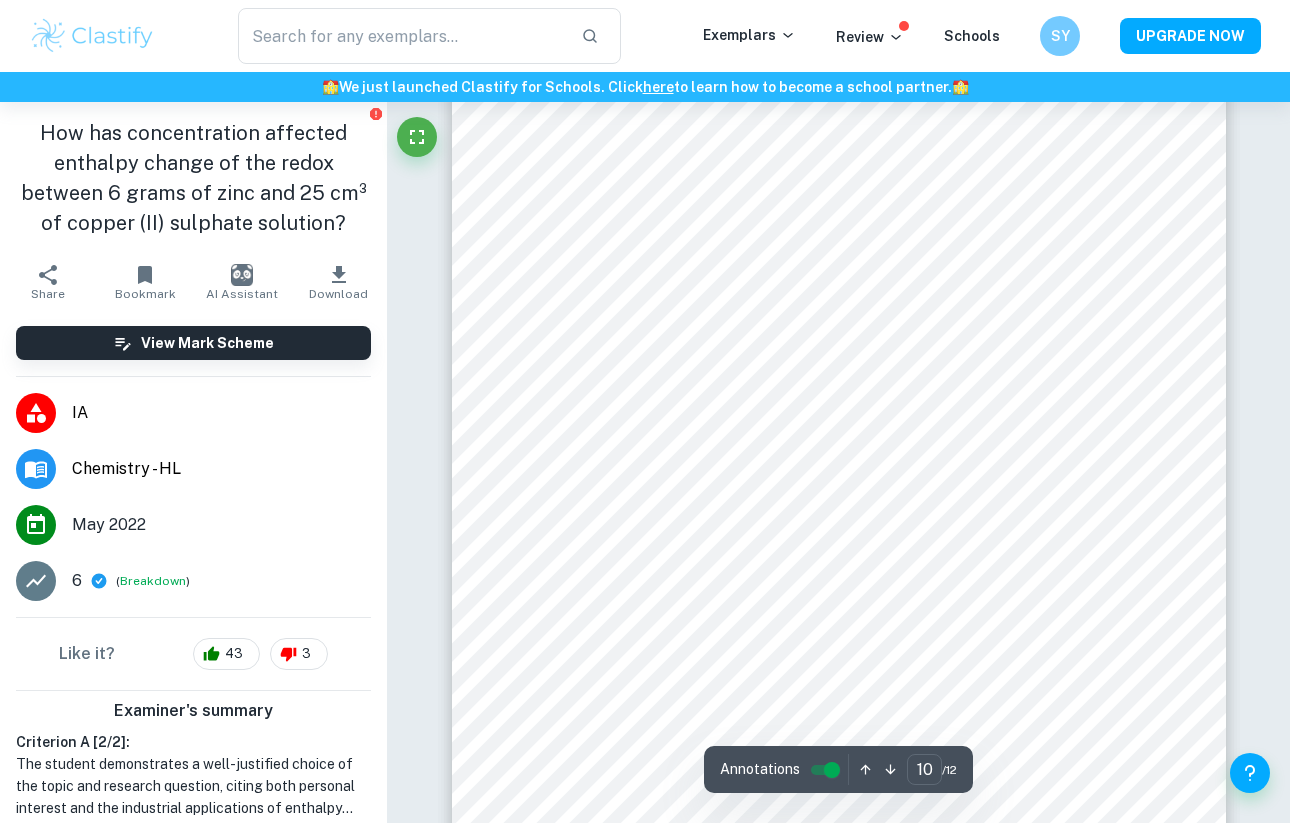 scroll, scrollTop: 9661, scrollLeft: 0, axis: vertical 